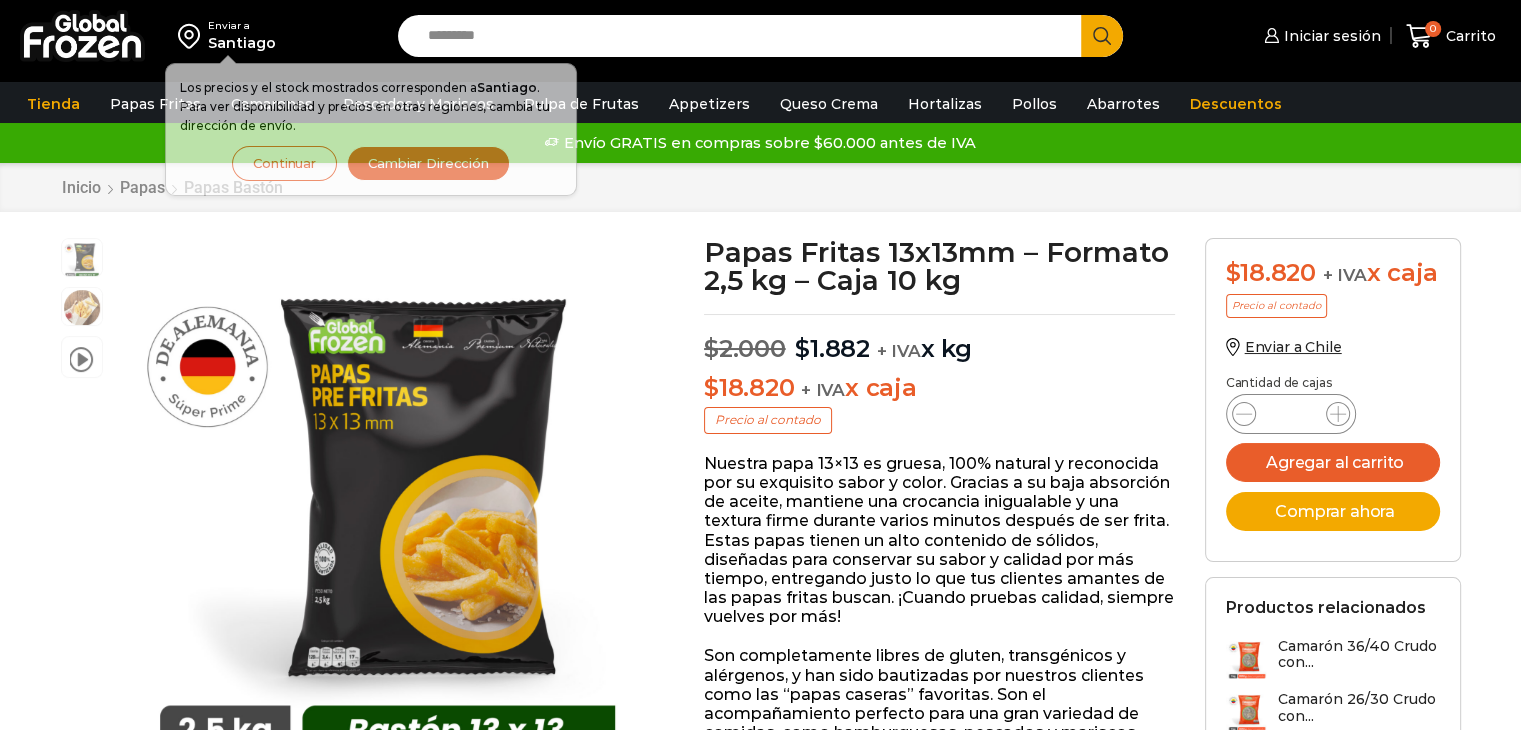 scroll, scrollTop: 0, scrollLeft: 0, axis: both 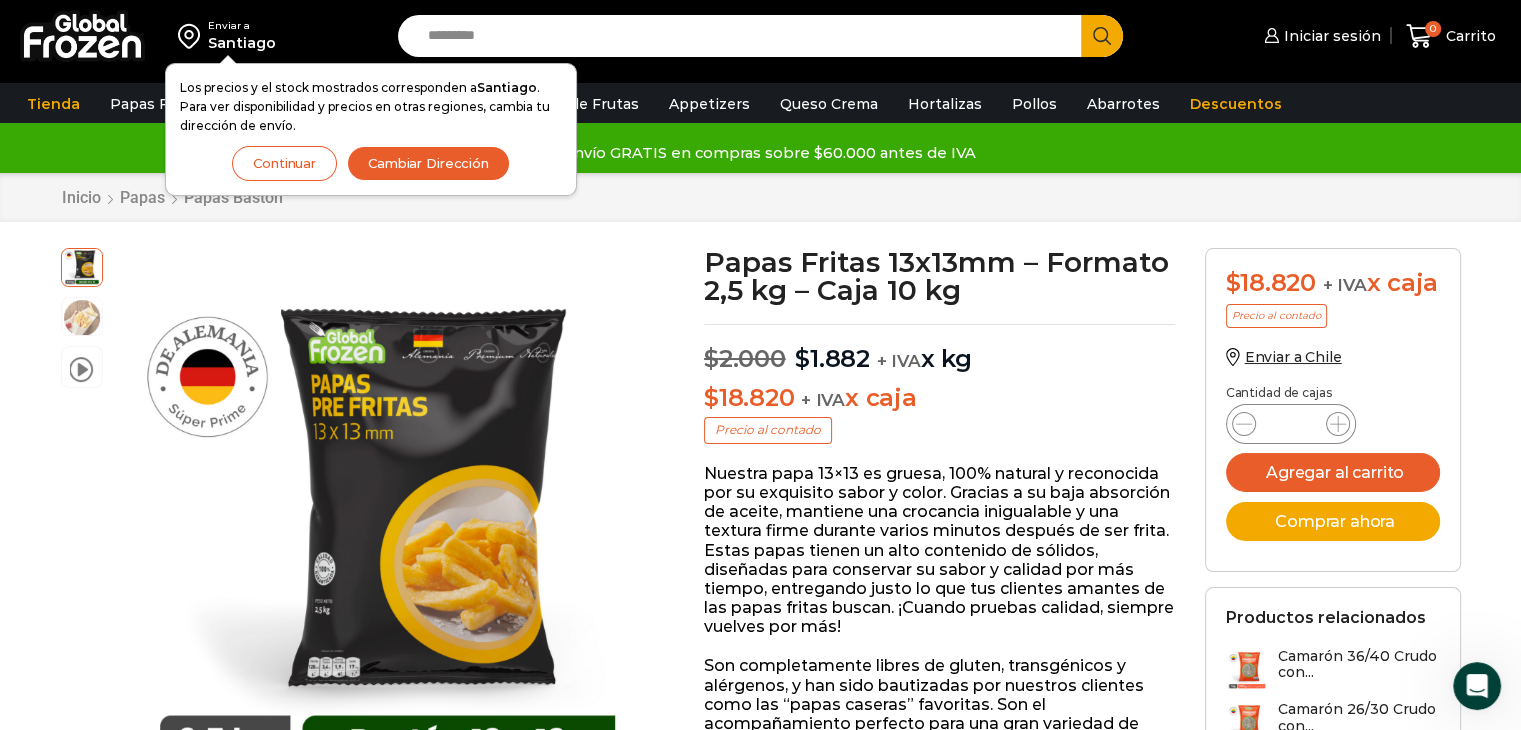 click on "Continuar" at bounding box center [284, 163] 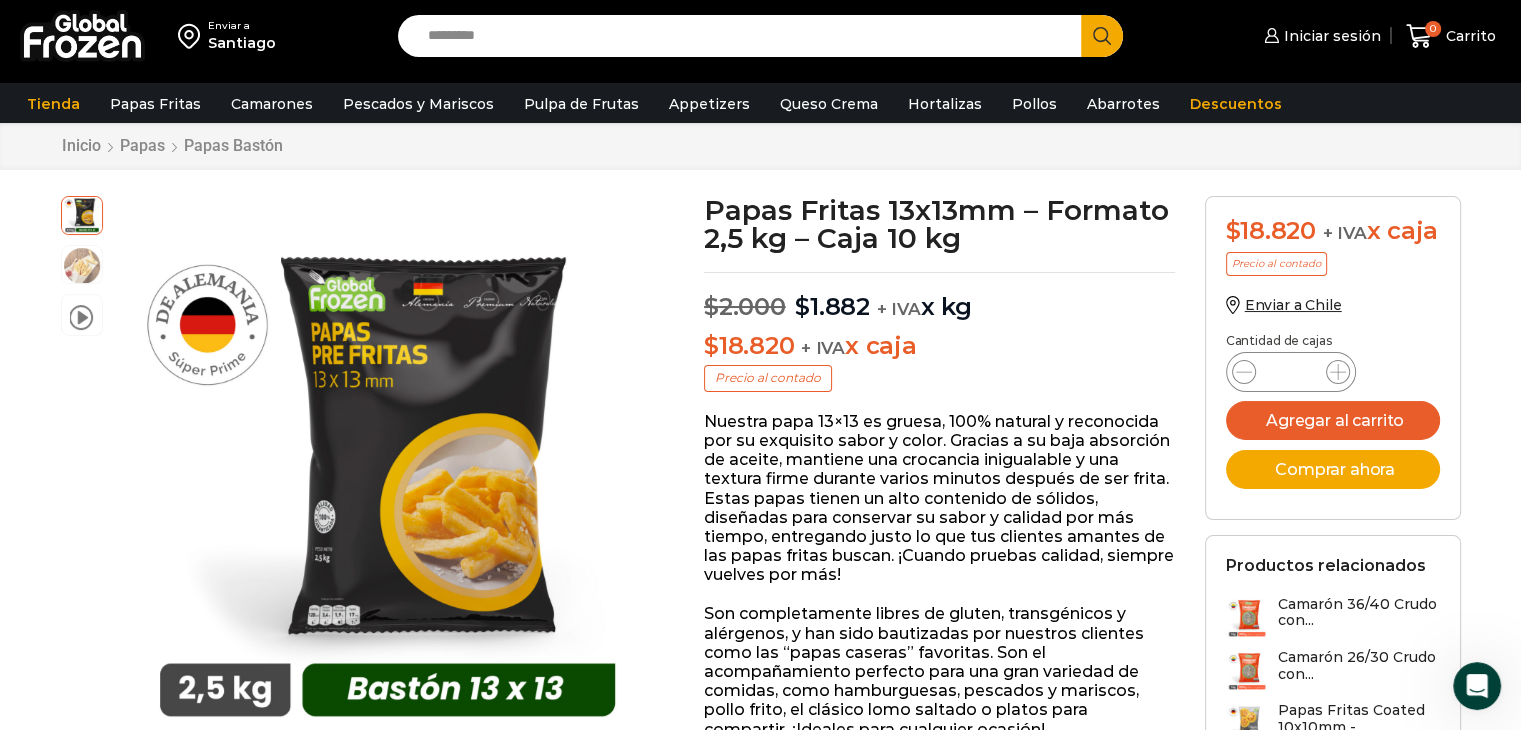 scroll, scrollTop: 100, scrollLeft: 0, axis: vertical 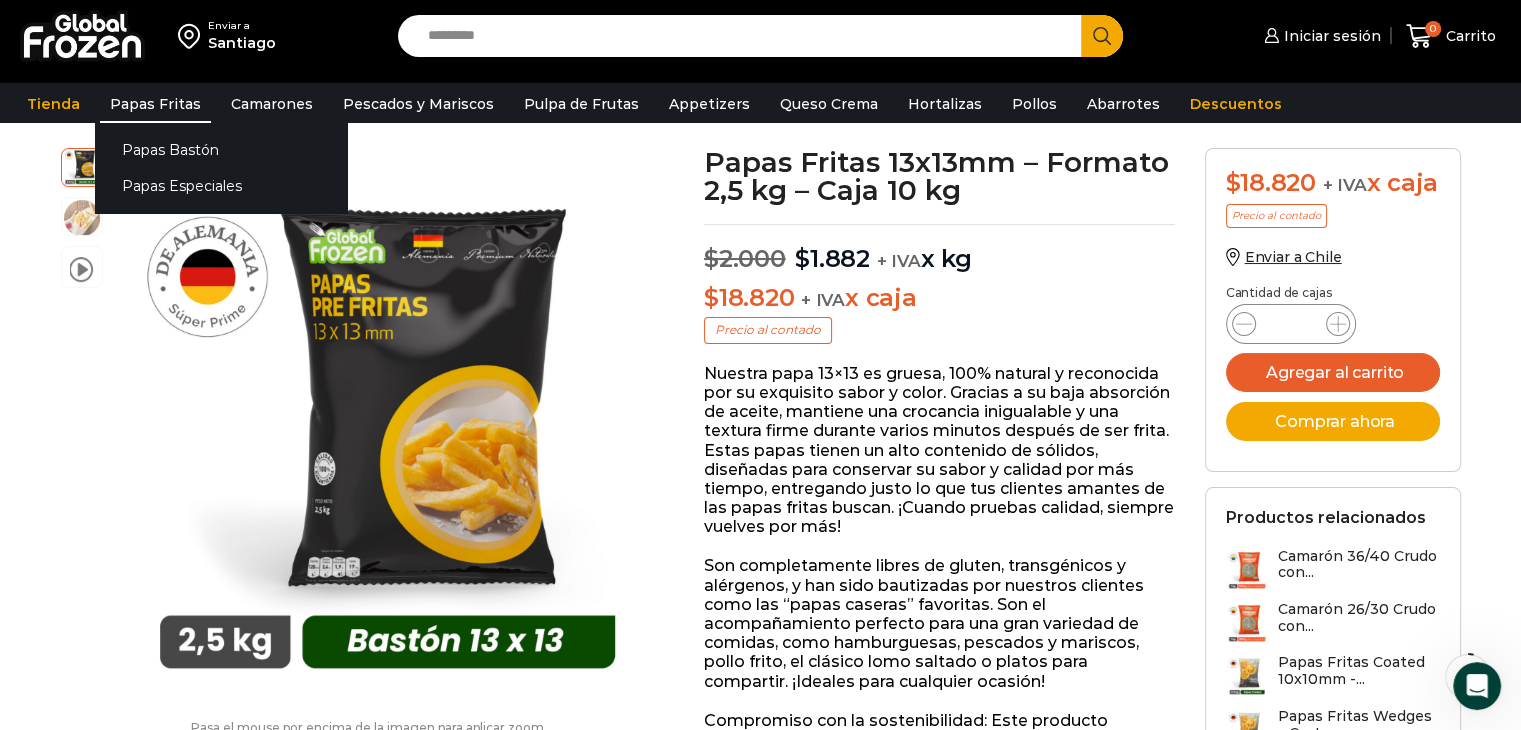 click on "Papas Fritas" at bounding box center (155, 104) 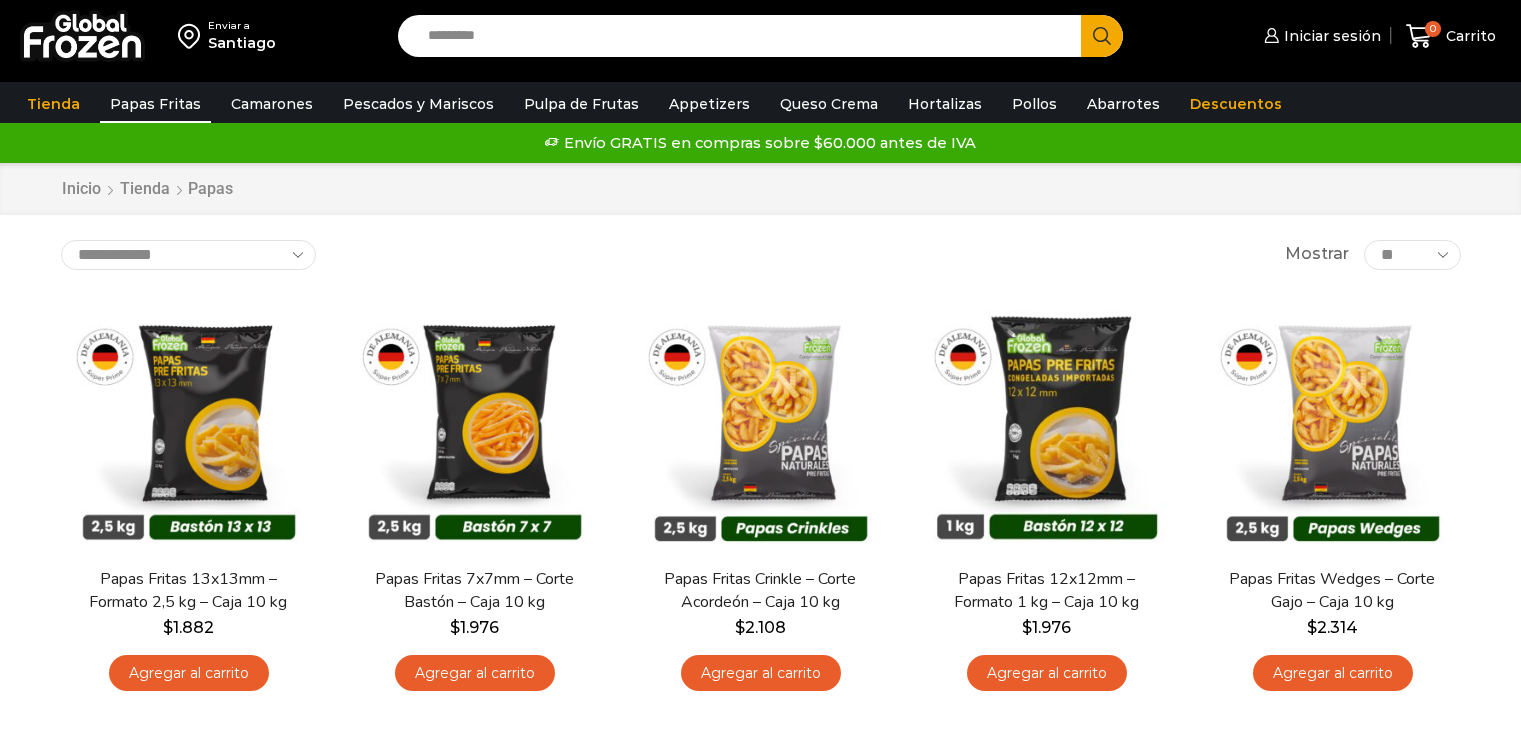 scroll, scrollTop: 0, scrollLeft: 0, axis: both 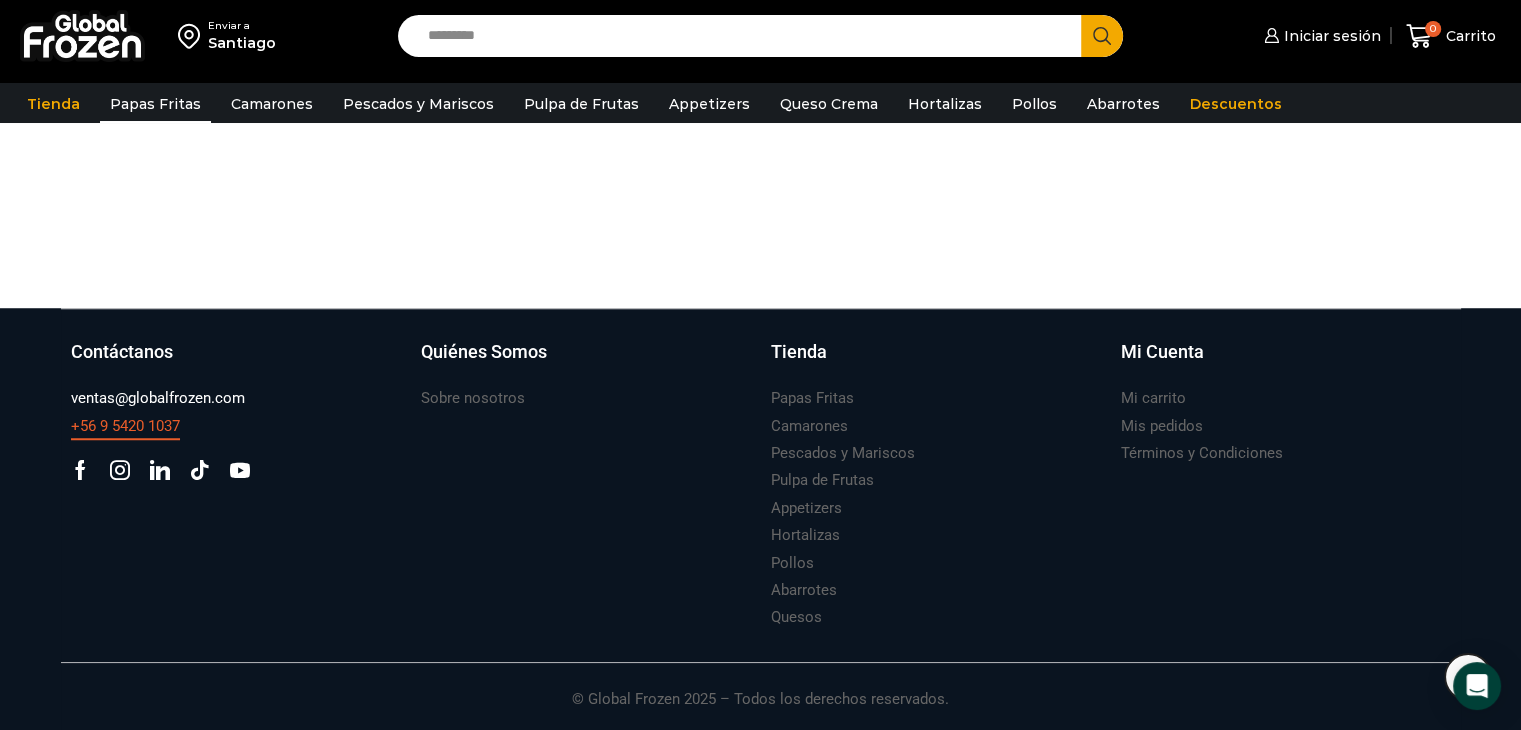 click on "+56 9 5420 1037" at bounding box center (125, 426) 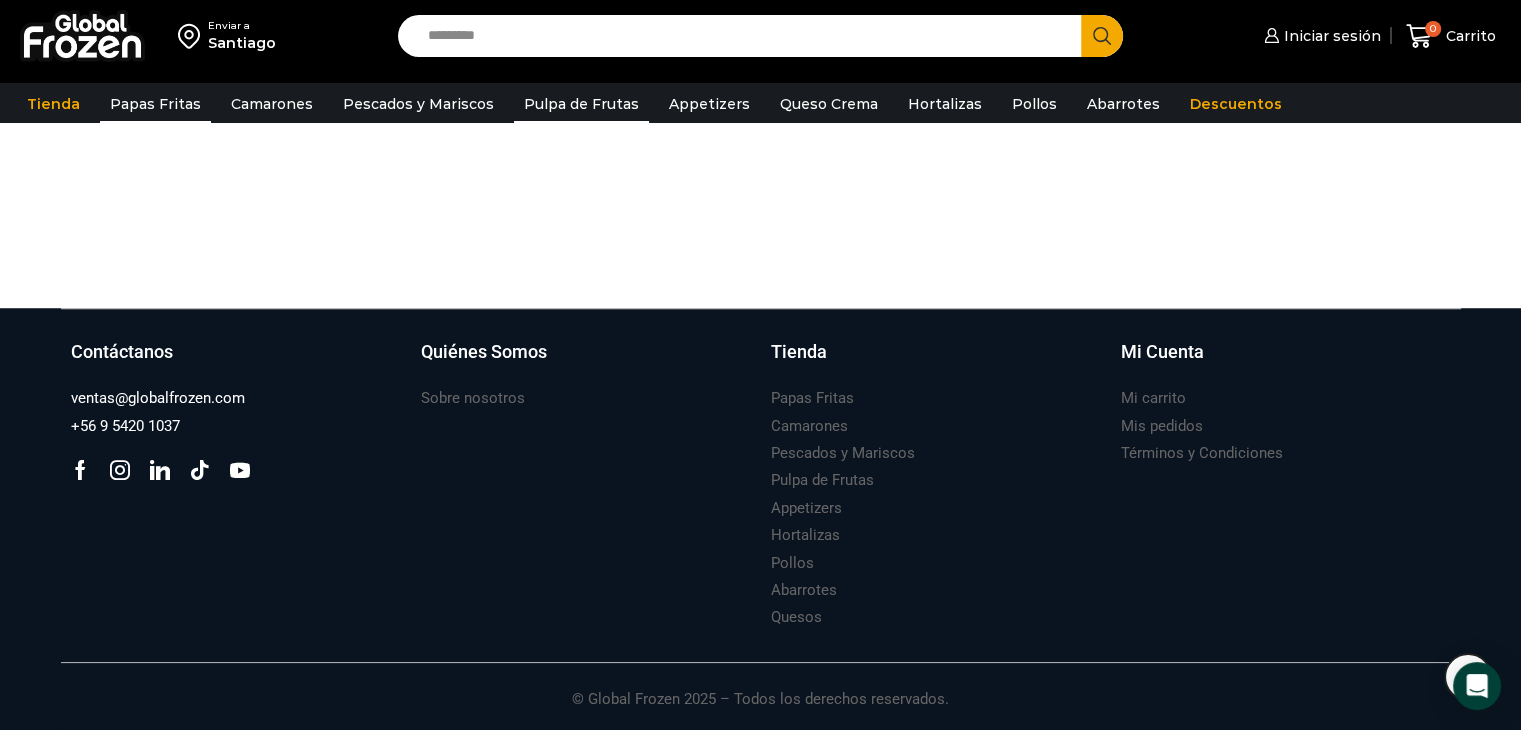 click on "Pulpa de Frutas" at bounding box center (581, 104) 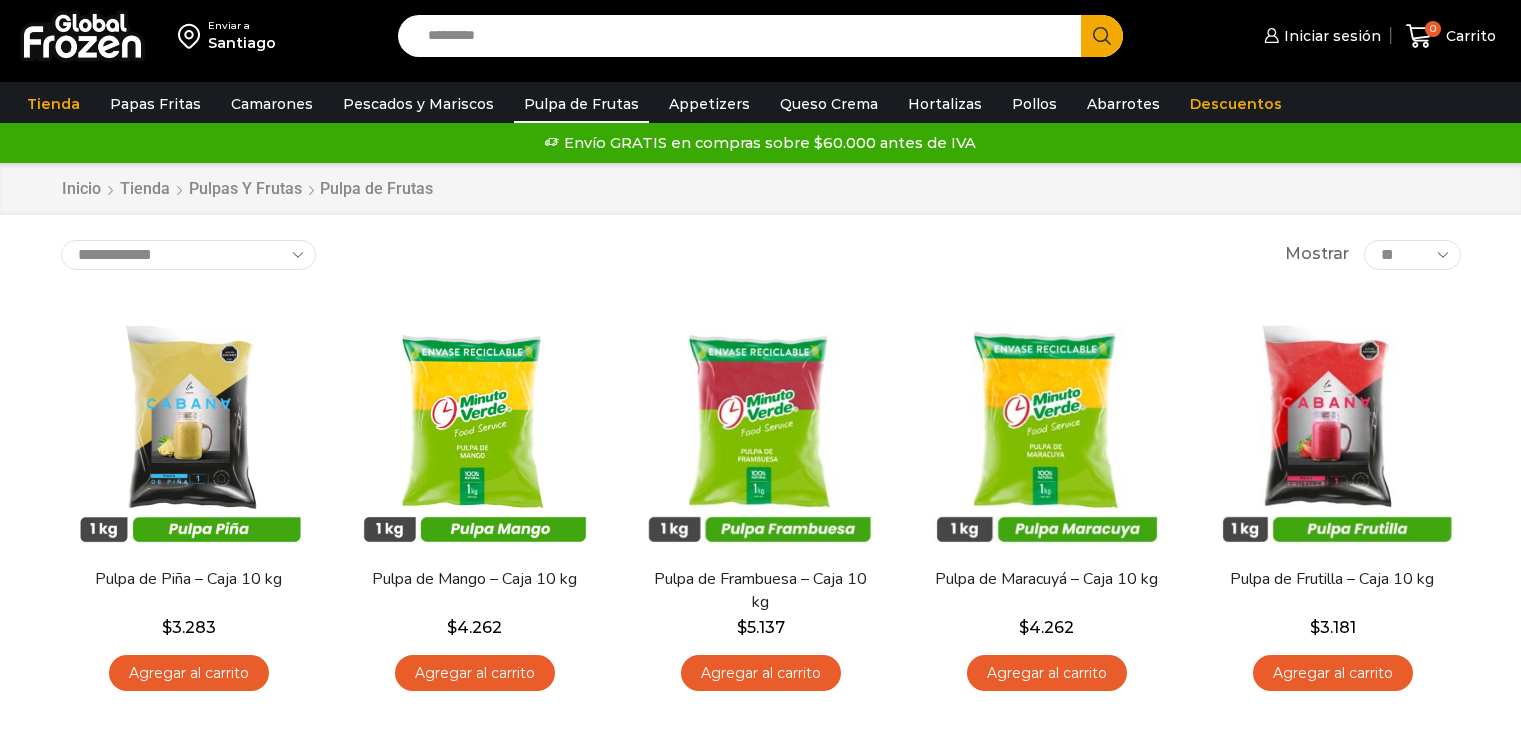 scroll, scrollTop: 0, scrollLeft: 0, axis: both 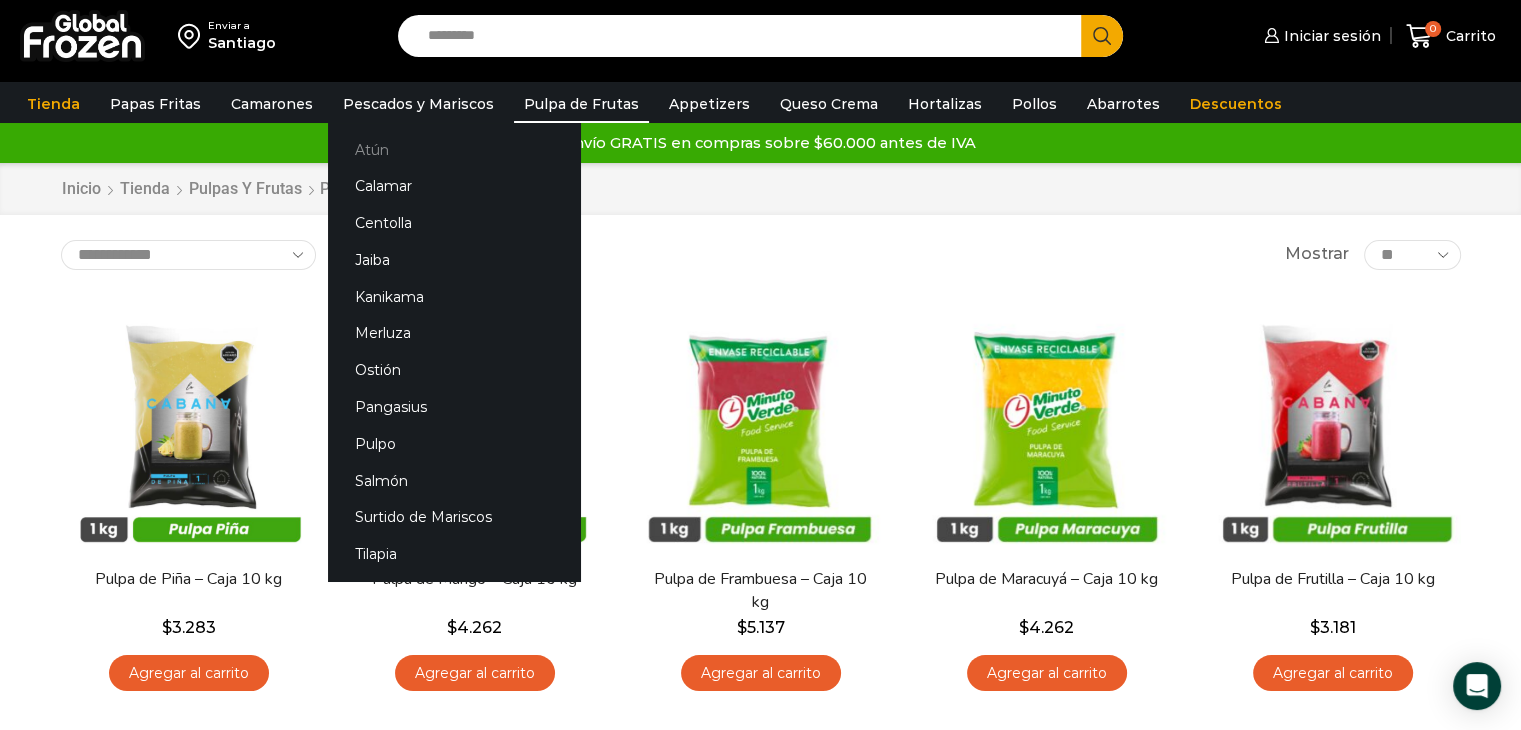 click on "Atún" at bounding box center [454, 149] 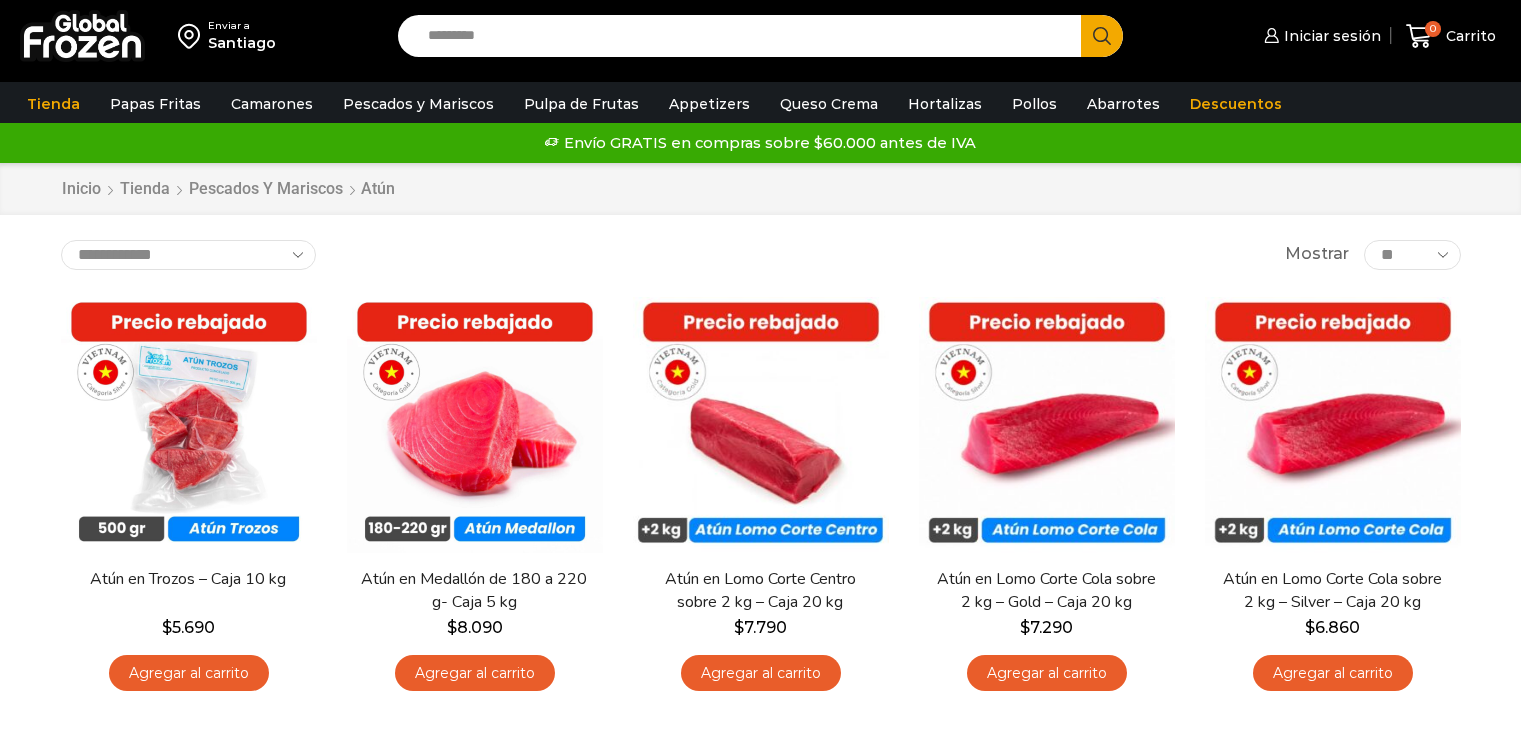 scroll, scrollTop: 0, scrollLeft: 0, axis: both 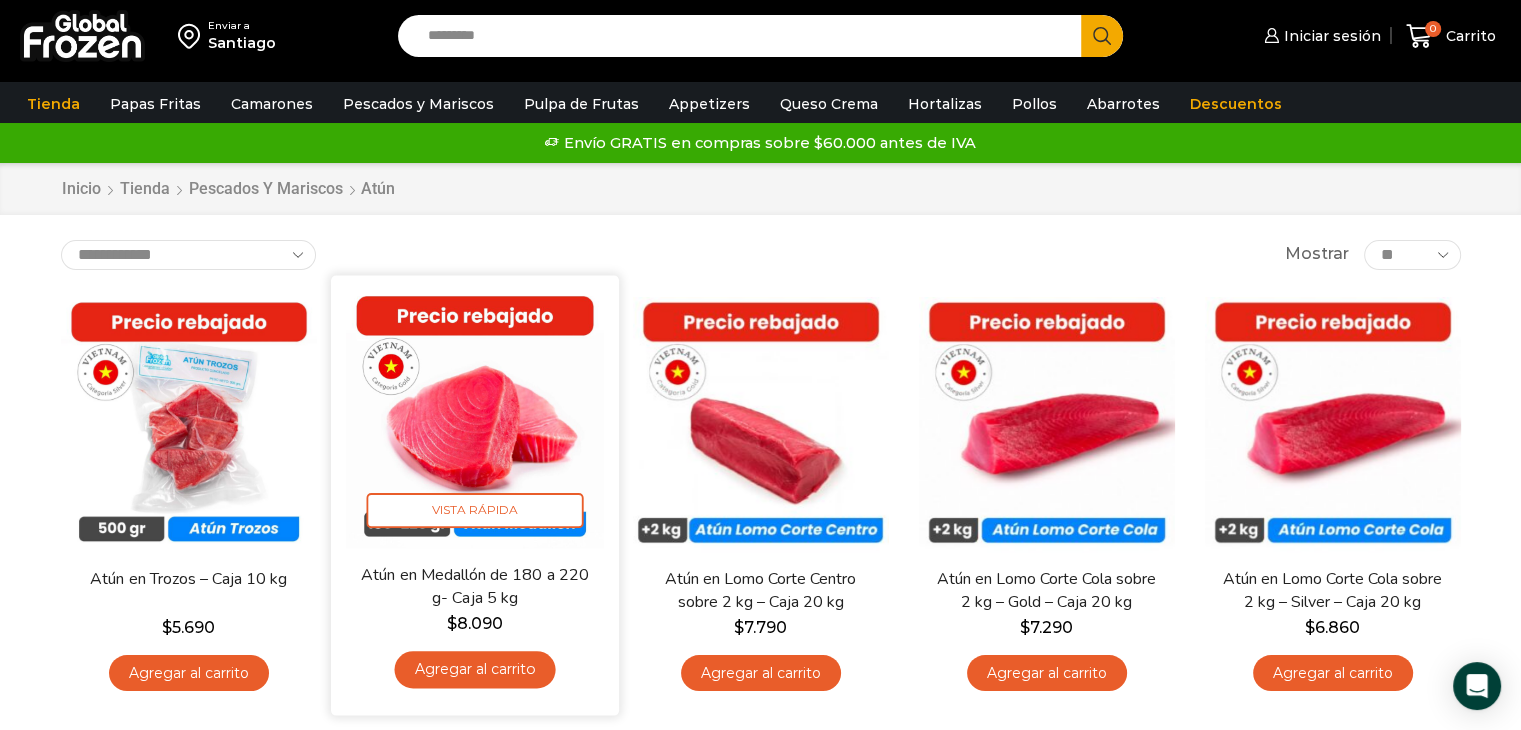 click at bounding box center [475, 419] 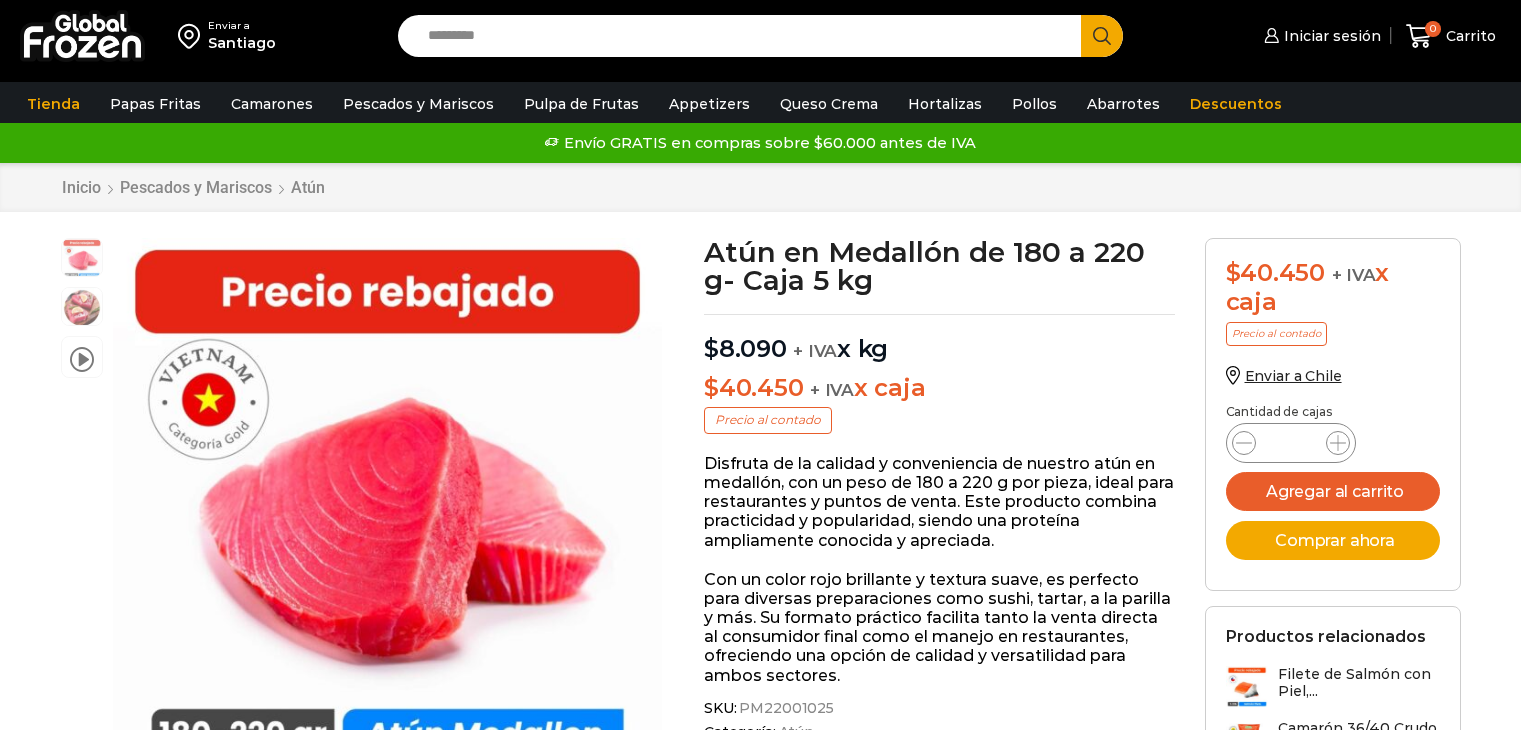 scroll, scrollTop: 0, scrollLeft: 0, axis: both 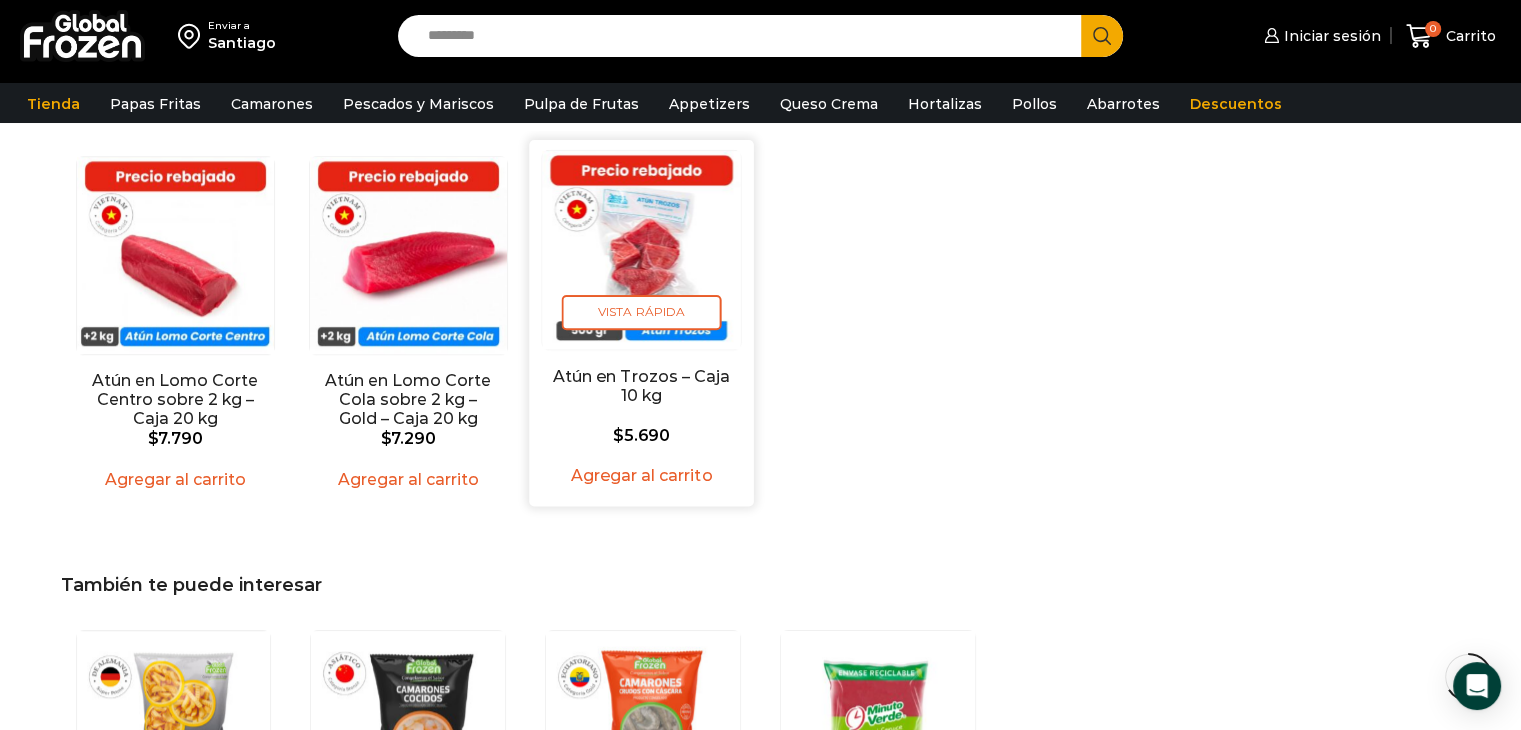click at bounding box center (641, 250) 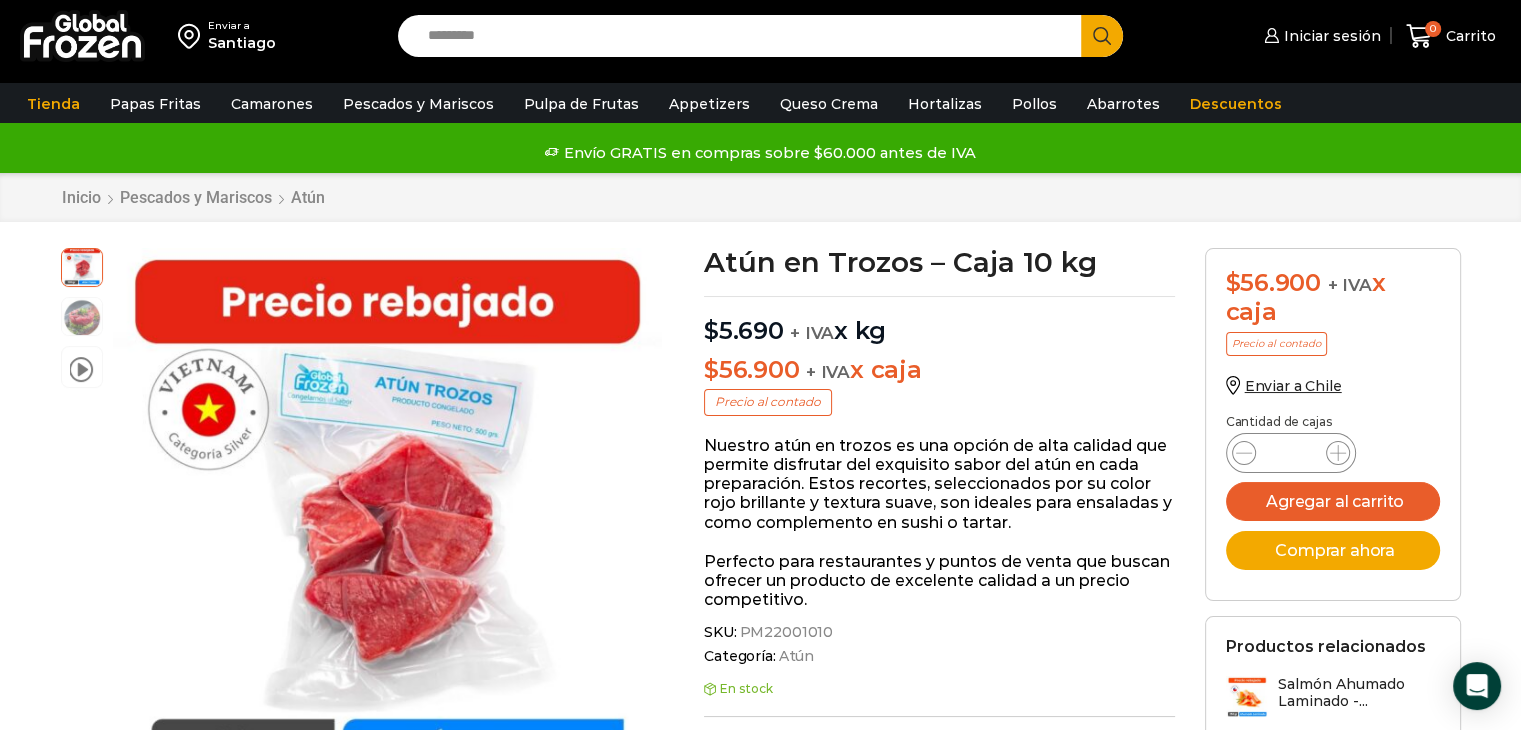 scroll, scrollTop: 0, scrollLeft: 0, axis: both 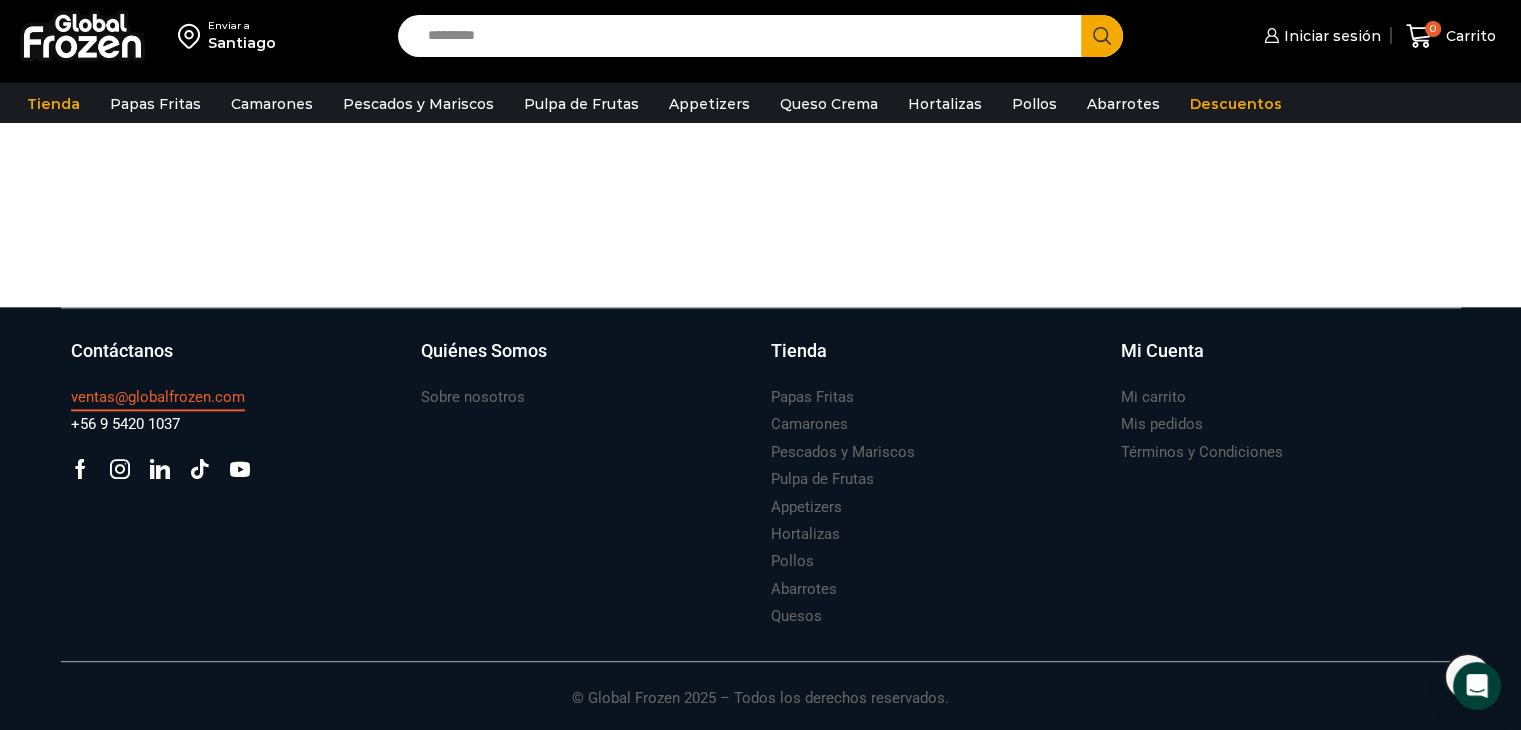 click on "ventas@globalfrozen.com" at bounding box center (158, 397) 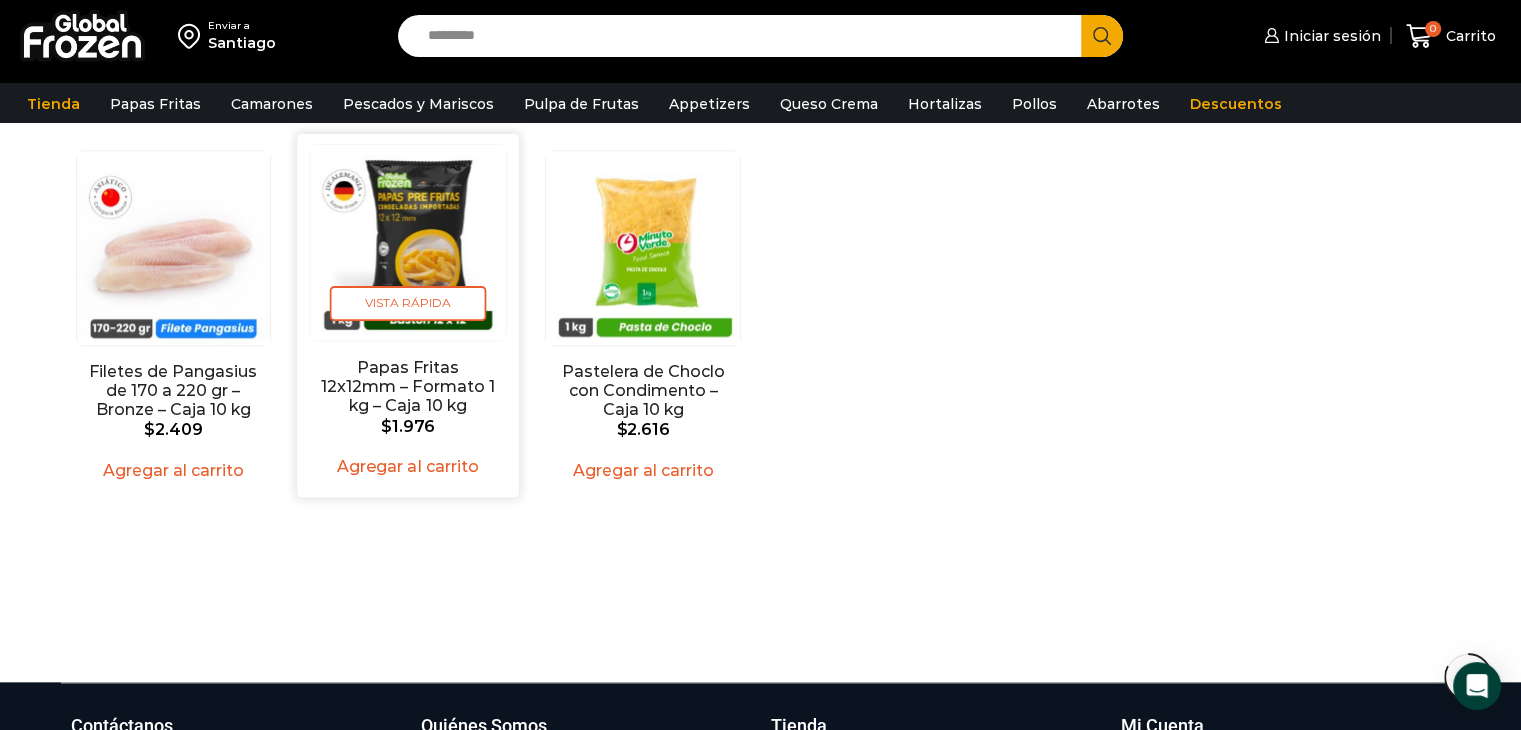 scroll, scrollTop: 1866, scrollLeft: 0, axis: vertical 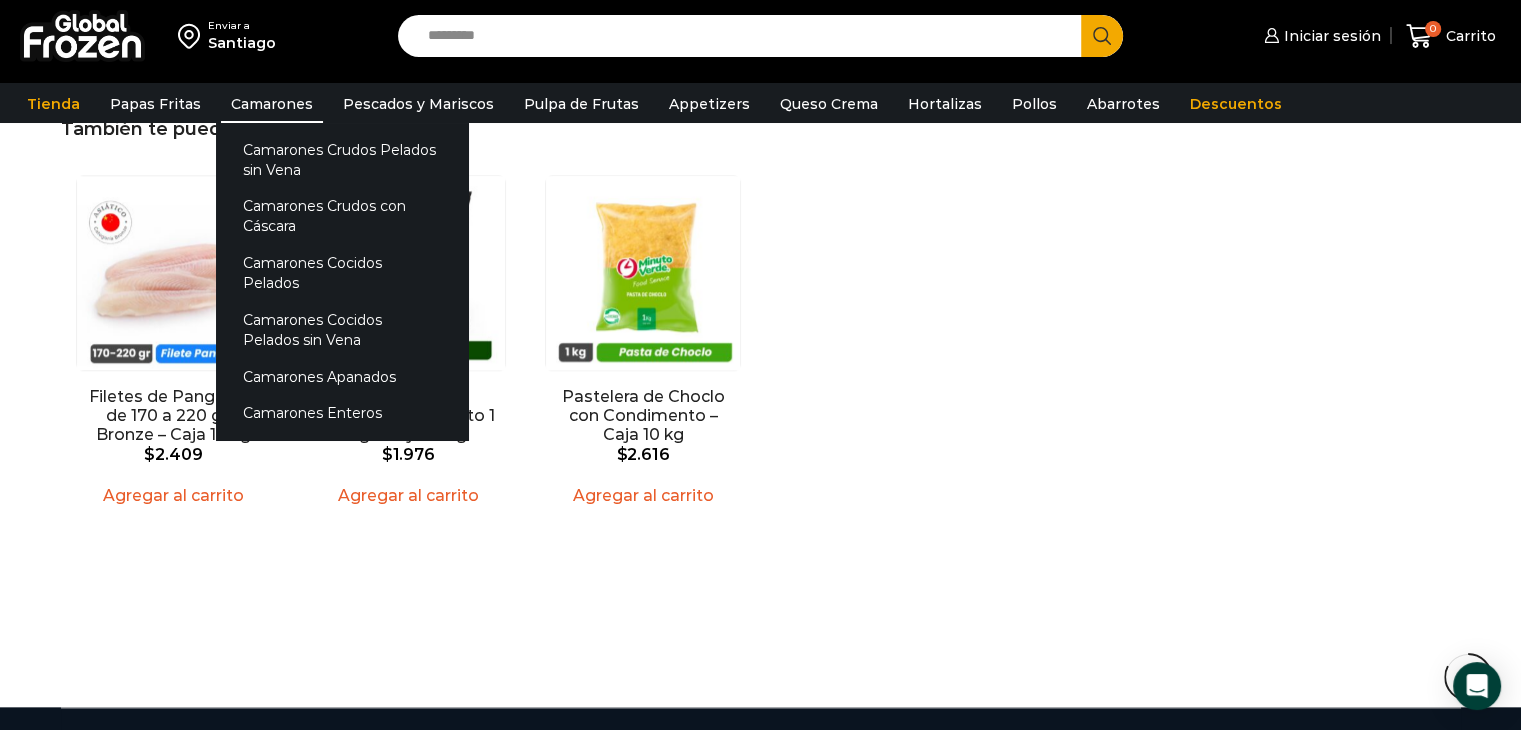 click on "Camarones" at bounding box center (272, 104) 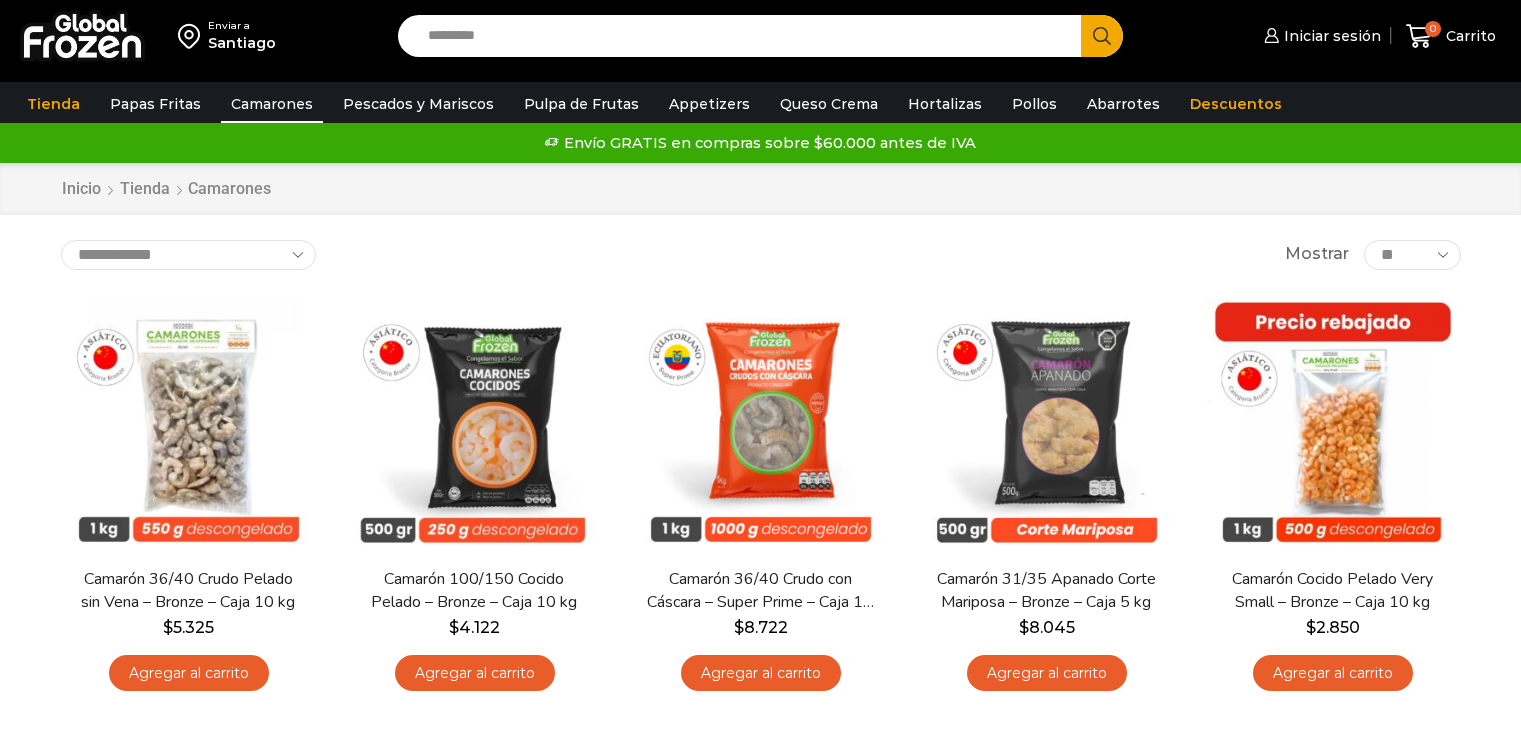 scroll, scrollTop: 0, scrollLeft: 0, axis: both 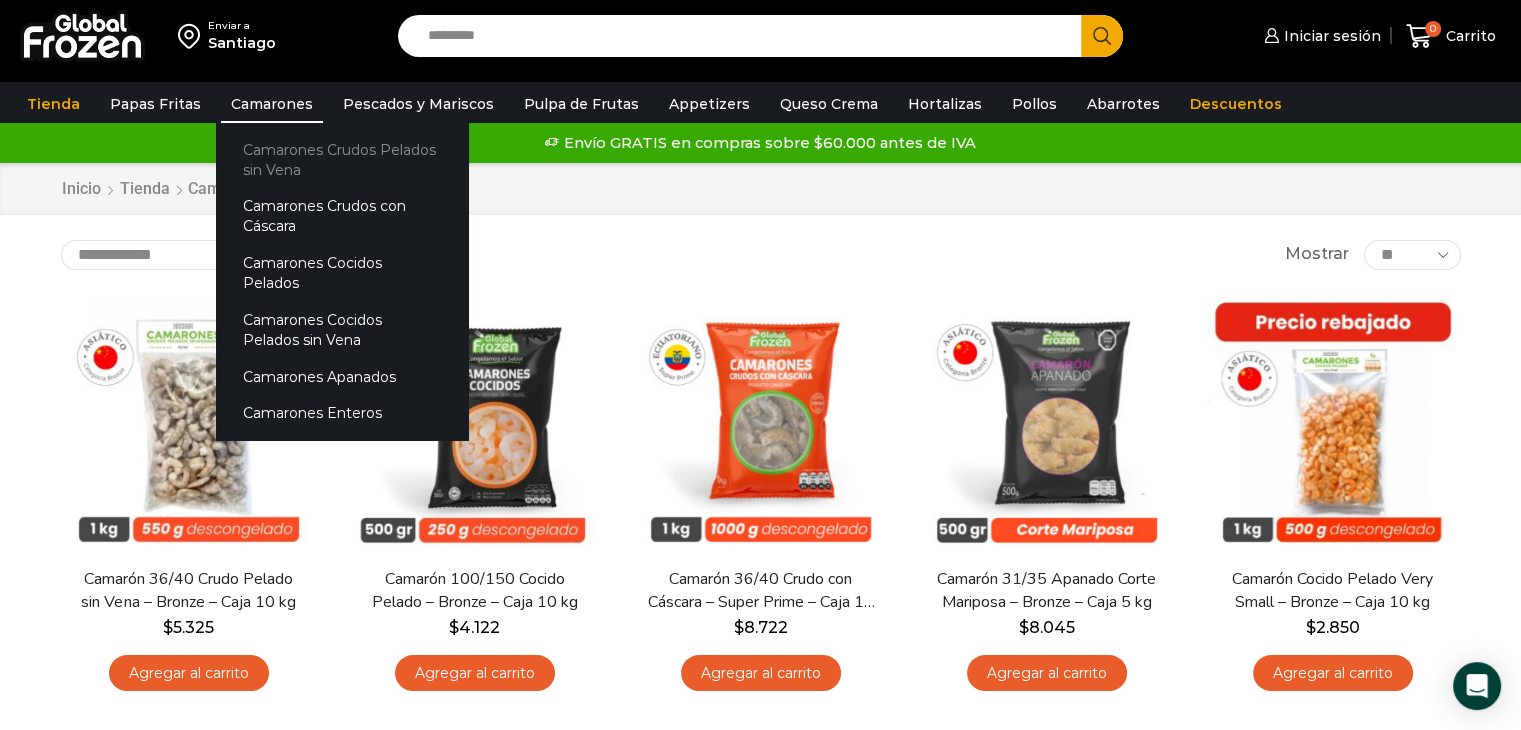 click on "Camarones Crudos Pelados sin Vena" at bounding box center [342, 159] 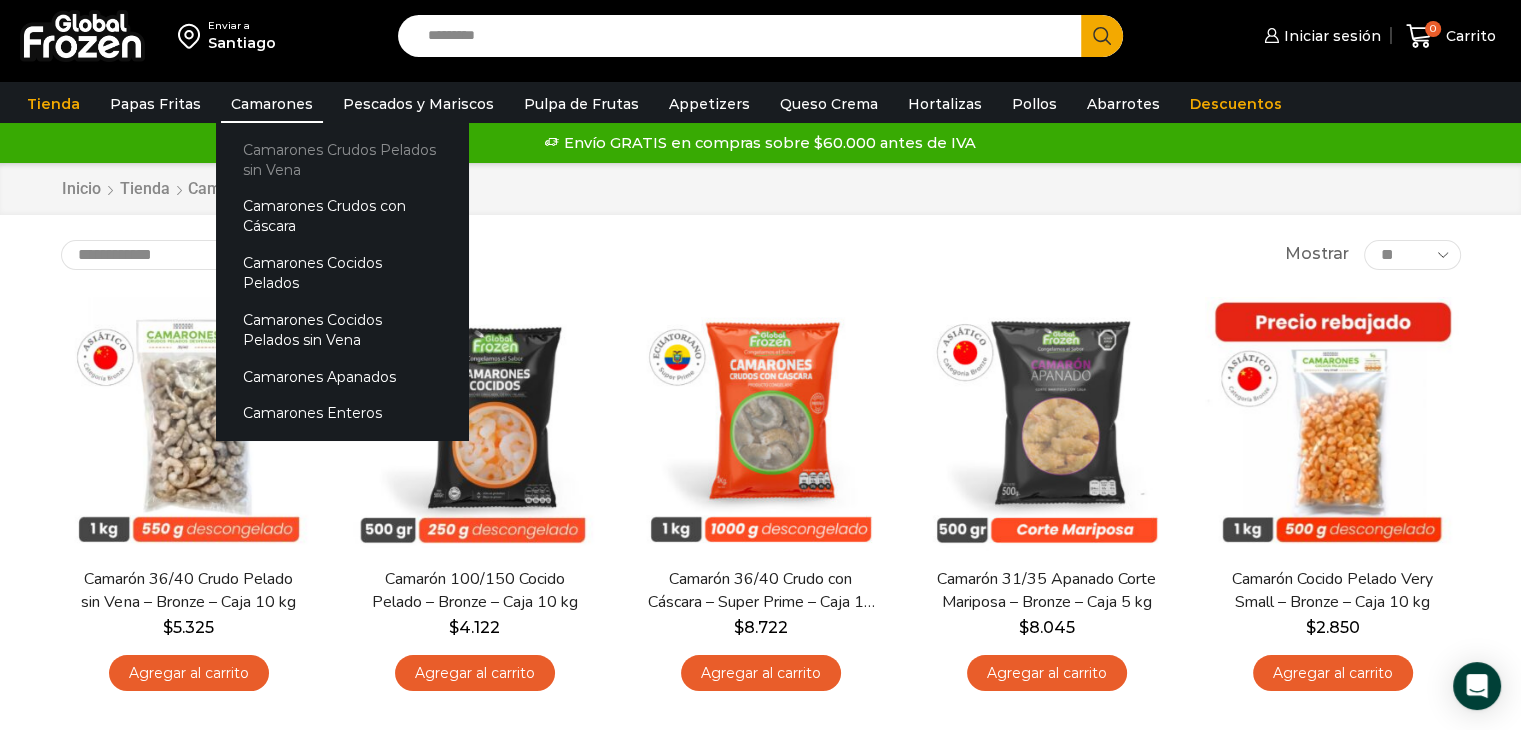 click on "Camarones Crudos Pelados sin Vena" at bounding box center [342, 159] 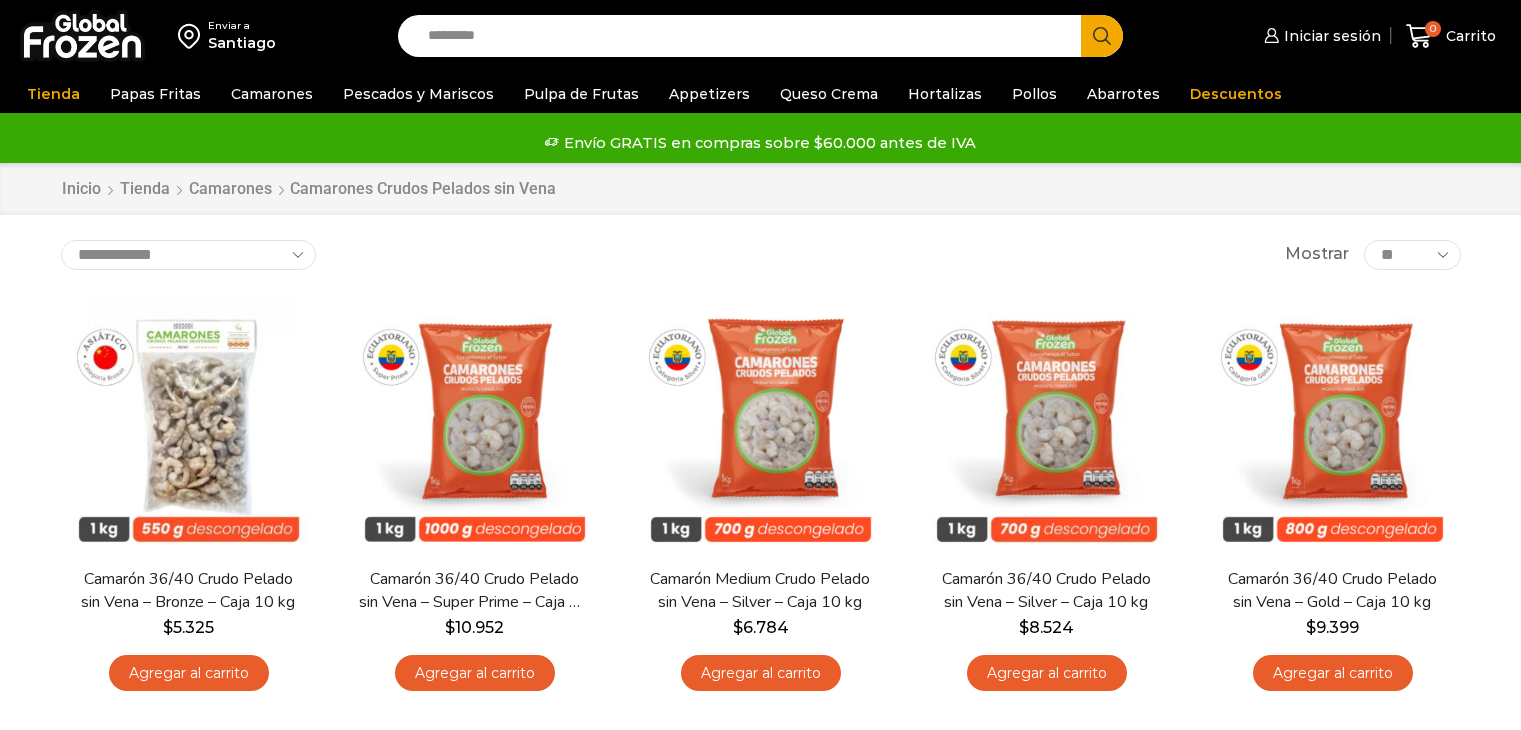 scroll, scrollTop: 0, scrollLeft: 0, axis: both 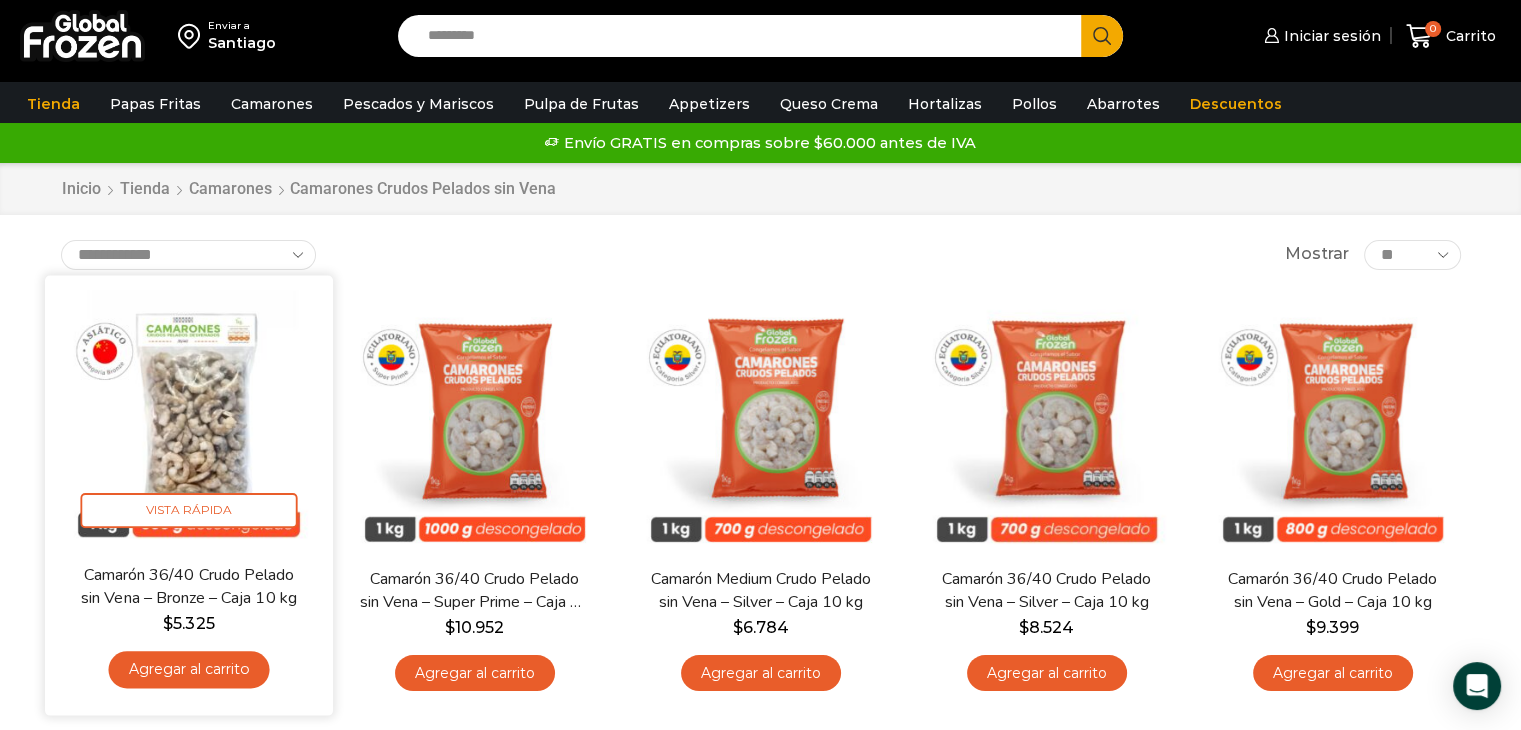 click on "Camarón 36/40 Crudo Pelado sin Vena – Bronze – Caja 10 kg" at bounding box center [188, 586] 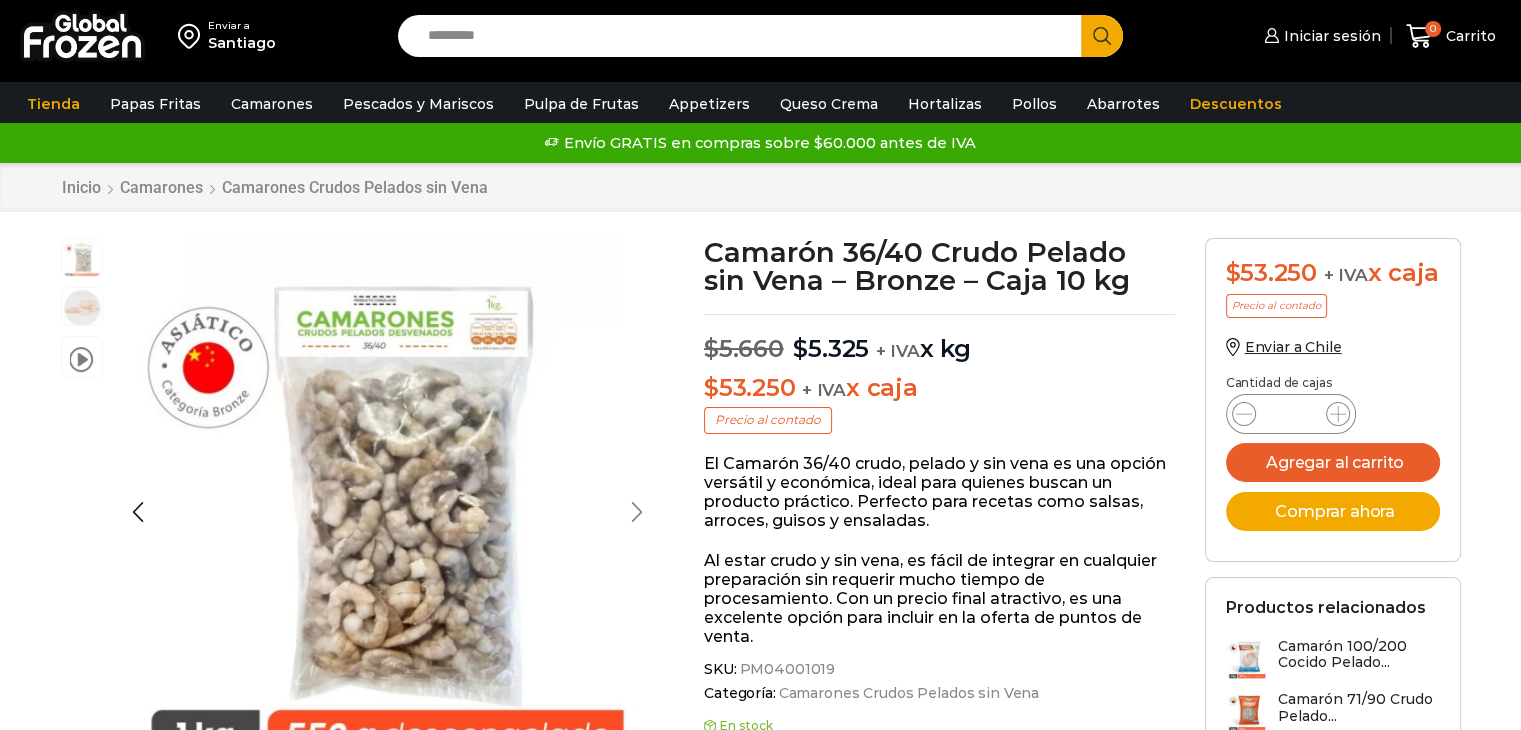 scroll, scrollTop: 0, scrollLeft: 0, axis: both 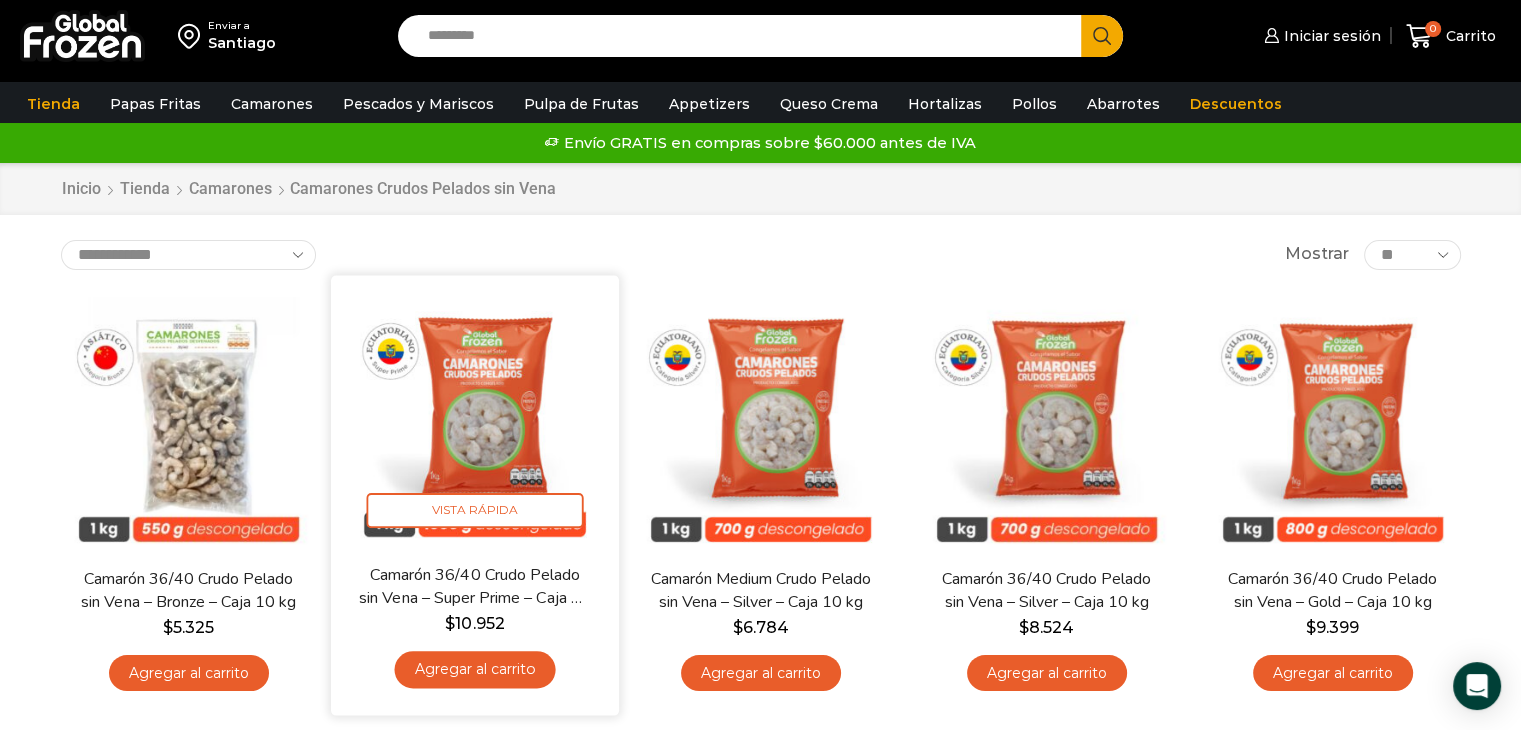 click at bounding box center [475, 419] 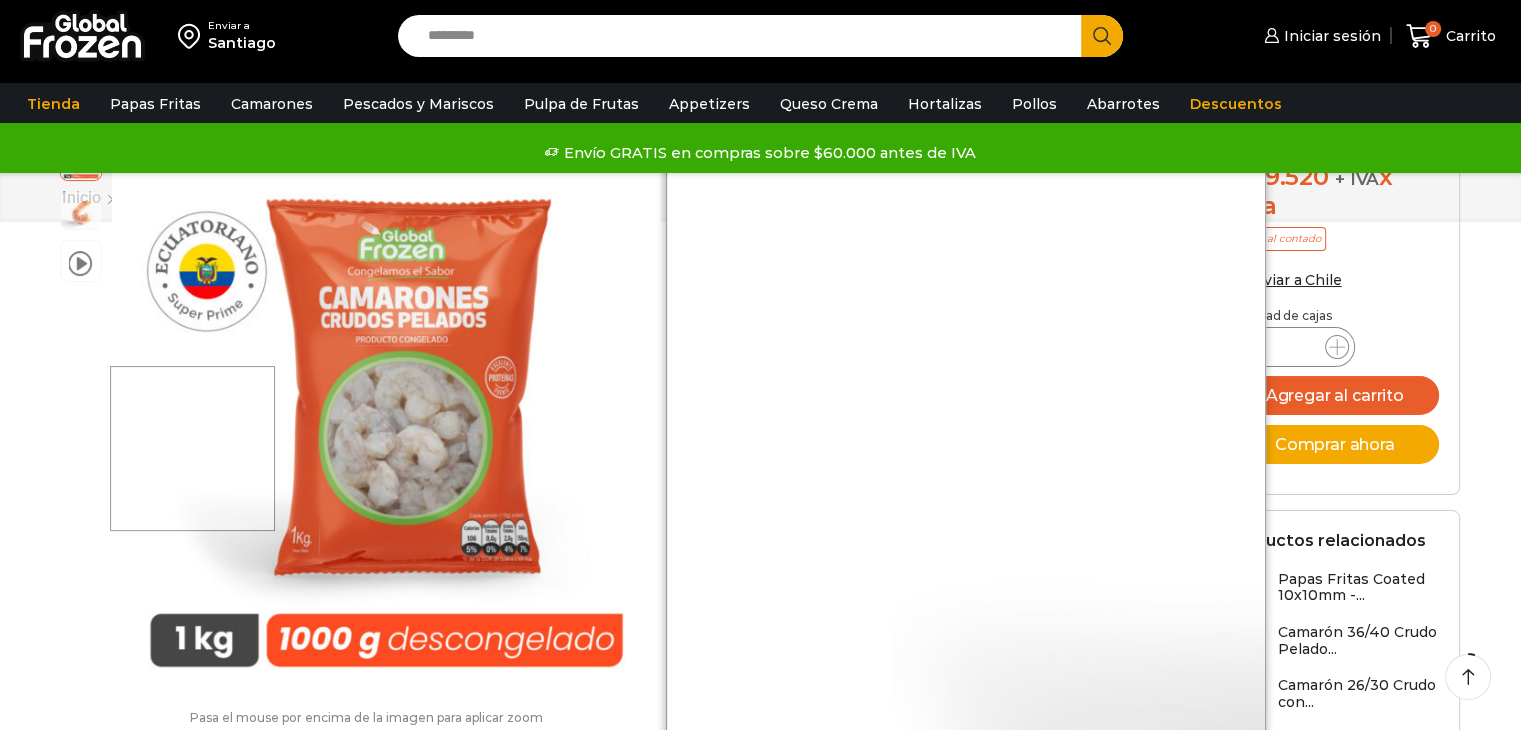 scroll, scrollTop: 202, scrollLeft: 0, axis: vertical 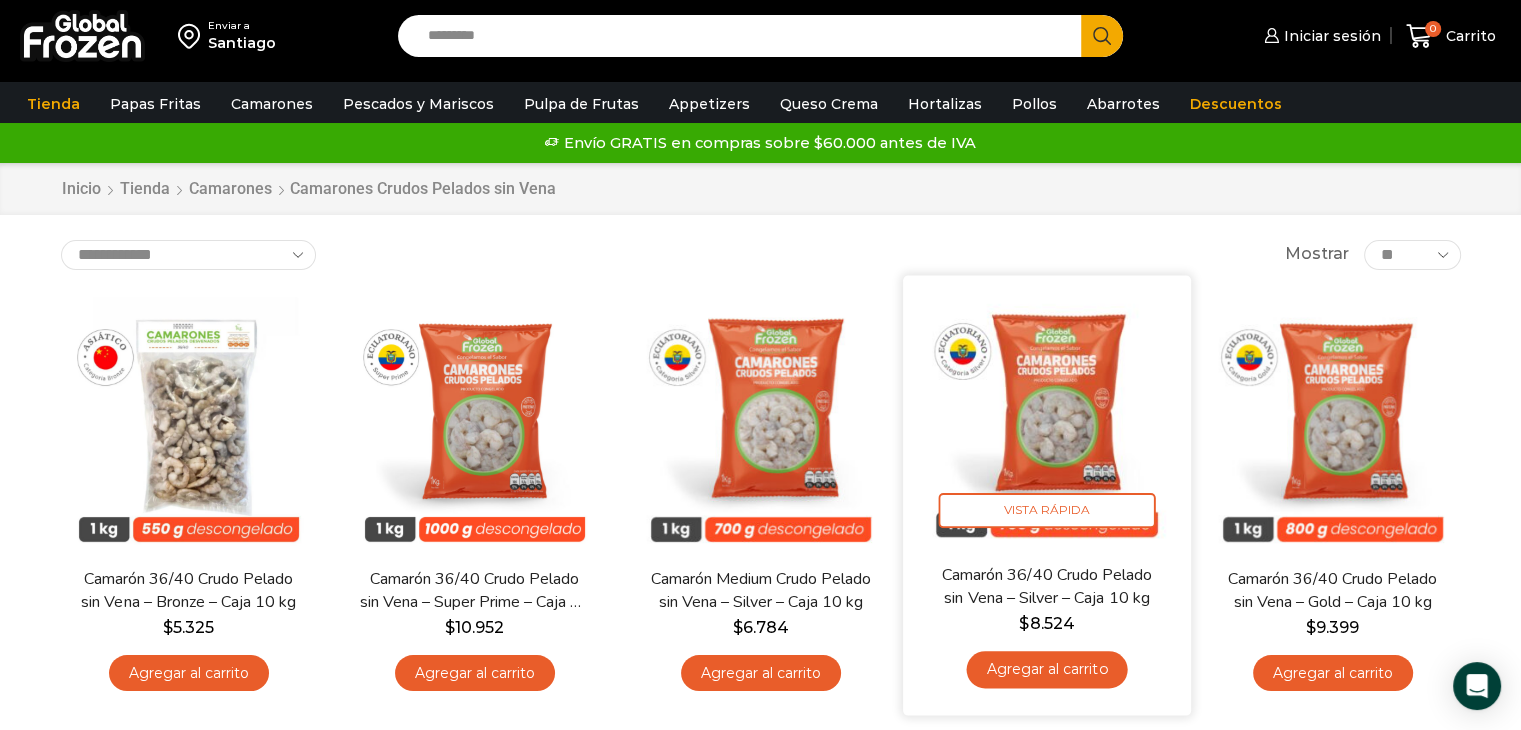 click at bounding box center [1047, 419] 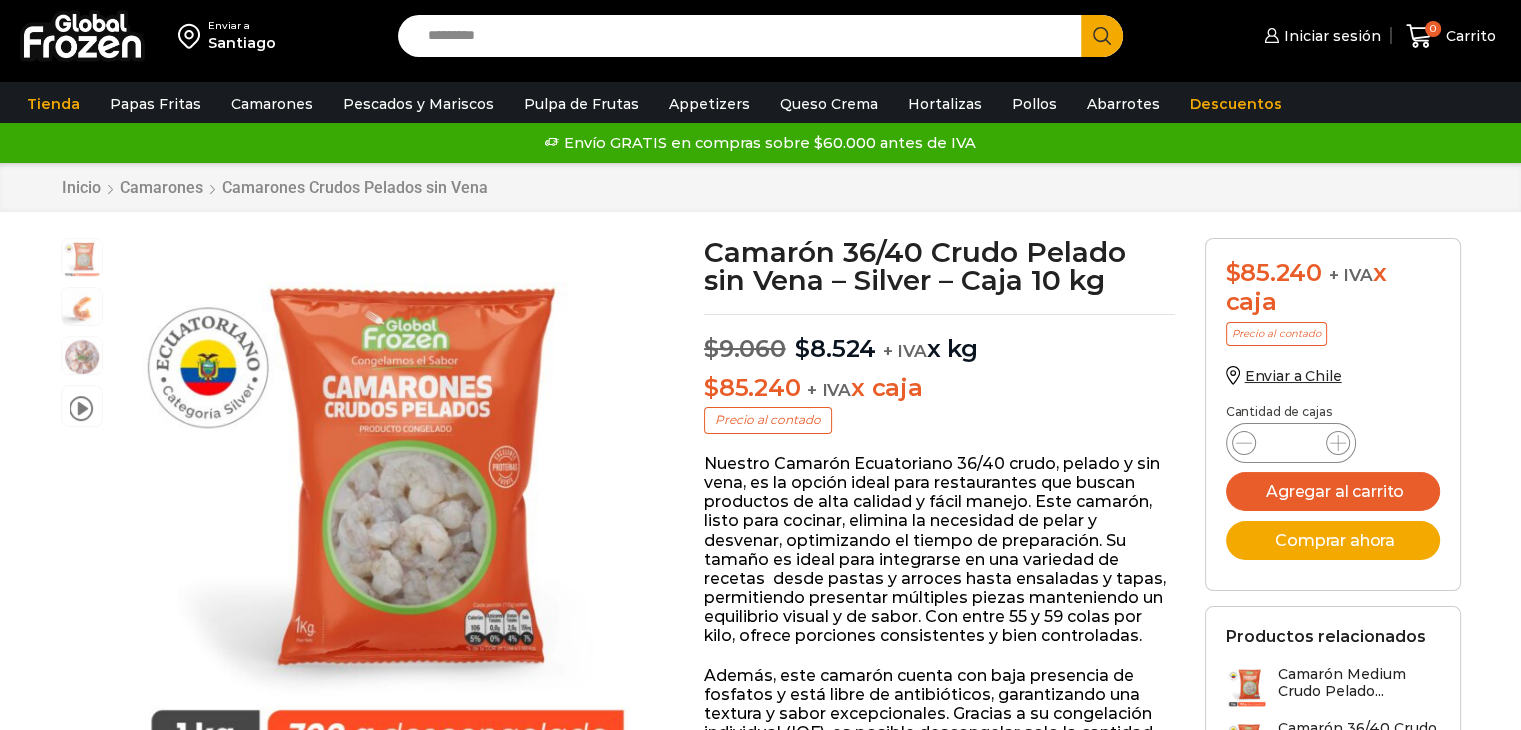 scroll, scrollTop: 0, scrollLeft: 0, axis: both 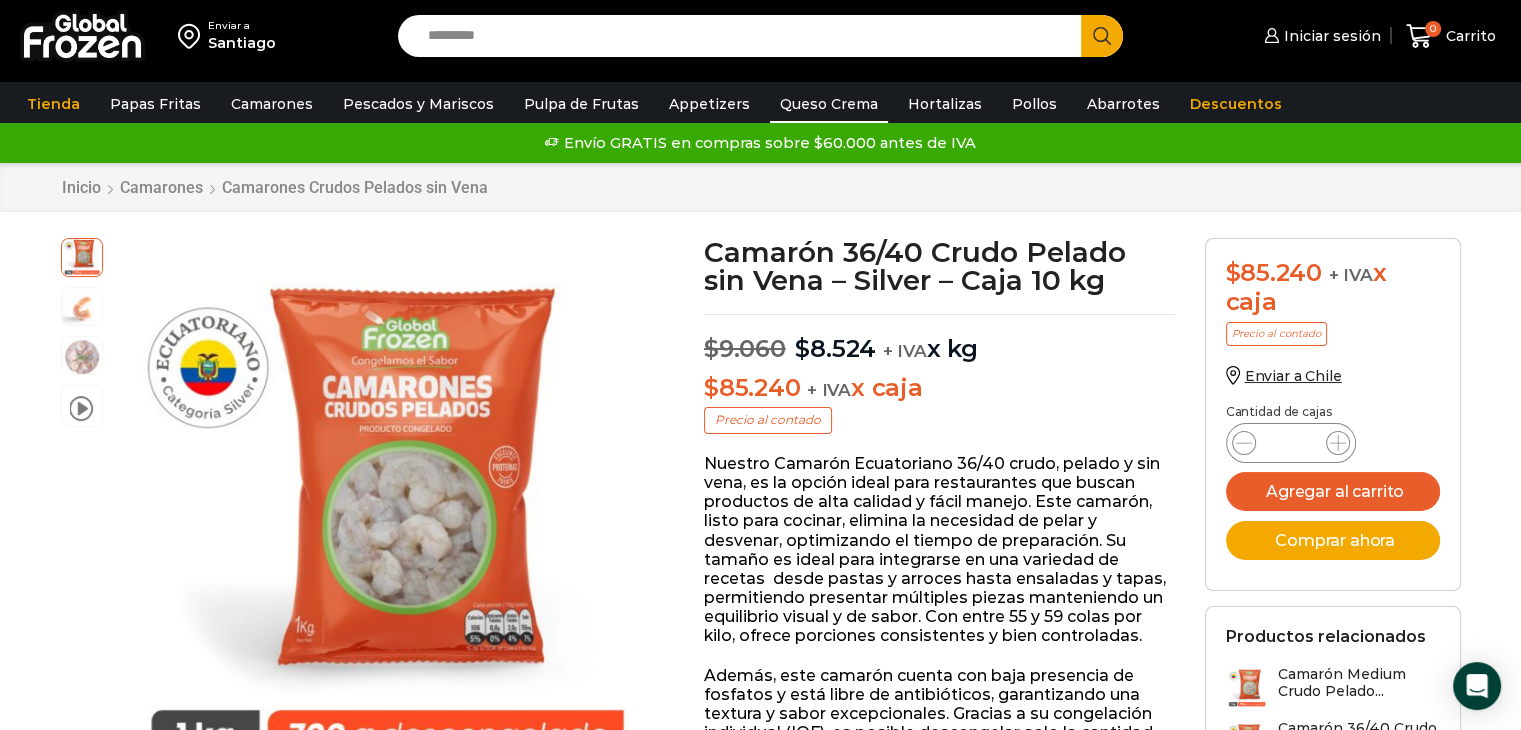click on "Queso Crema" at bounding box center (829, 104) 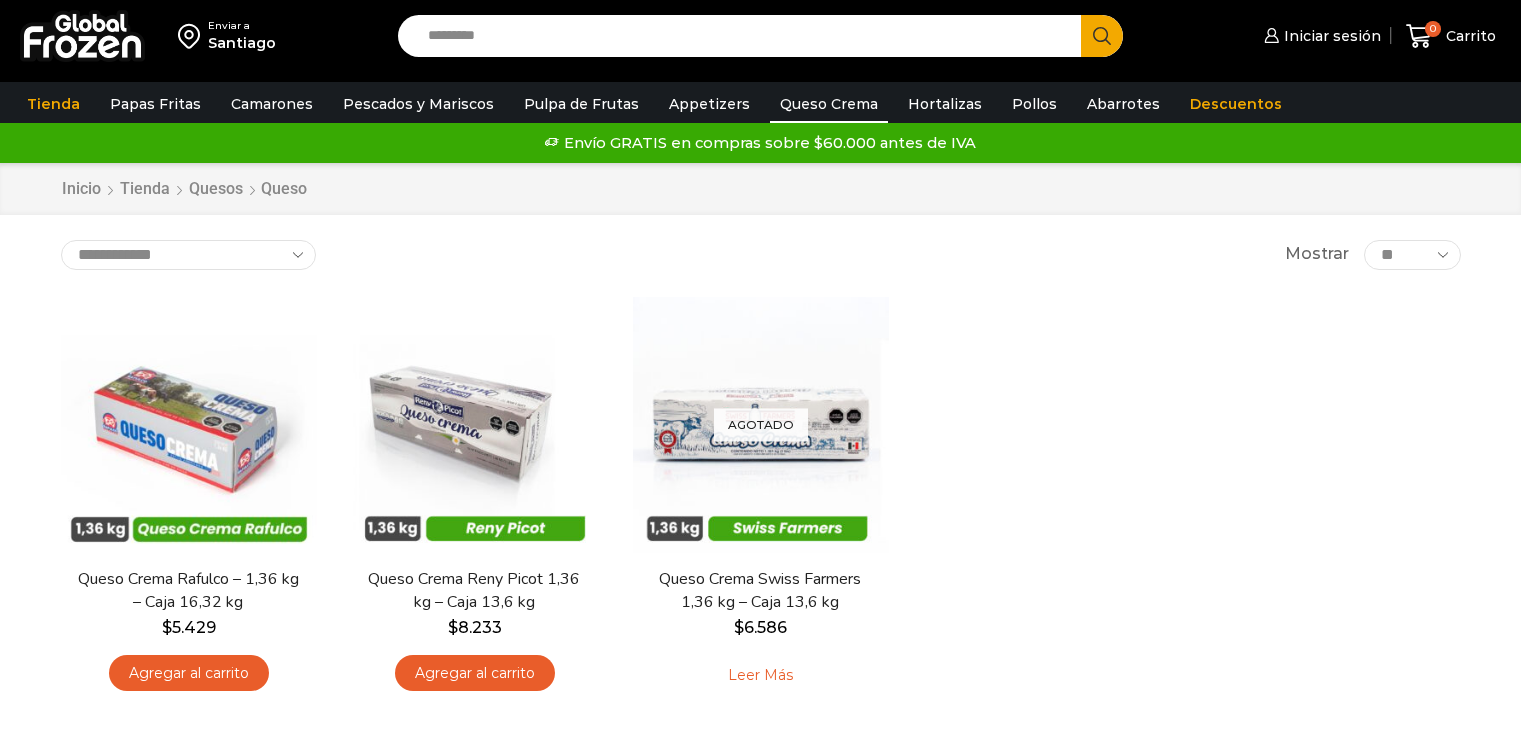 scroll, scrollTop: 0, scrollLeft: 0, axis: both 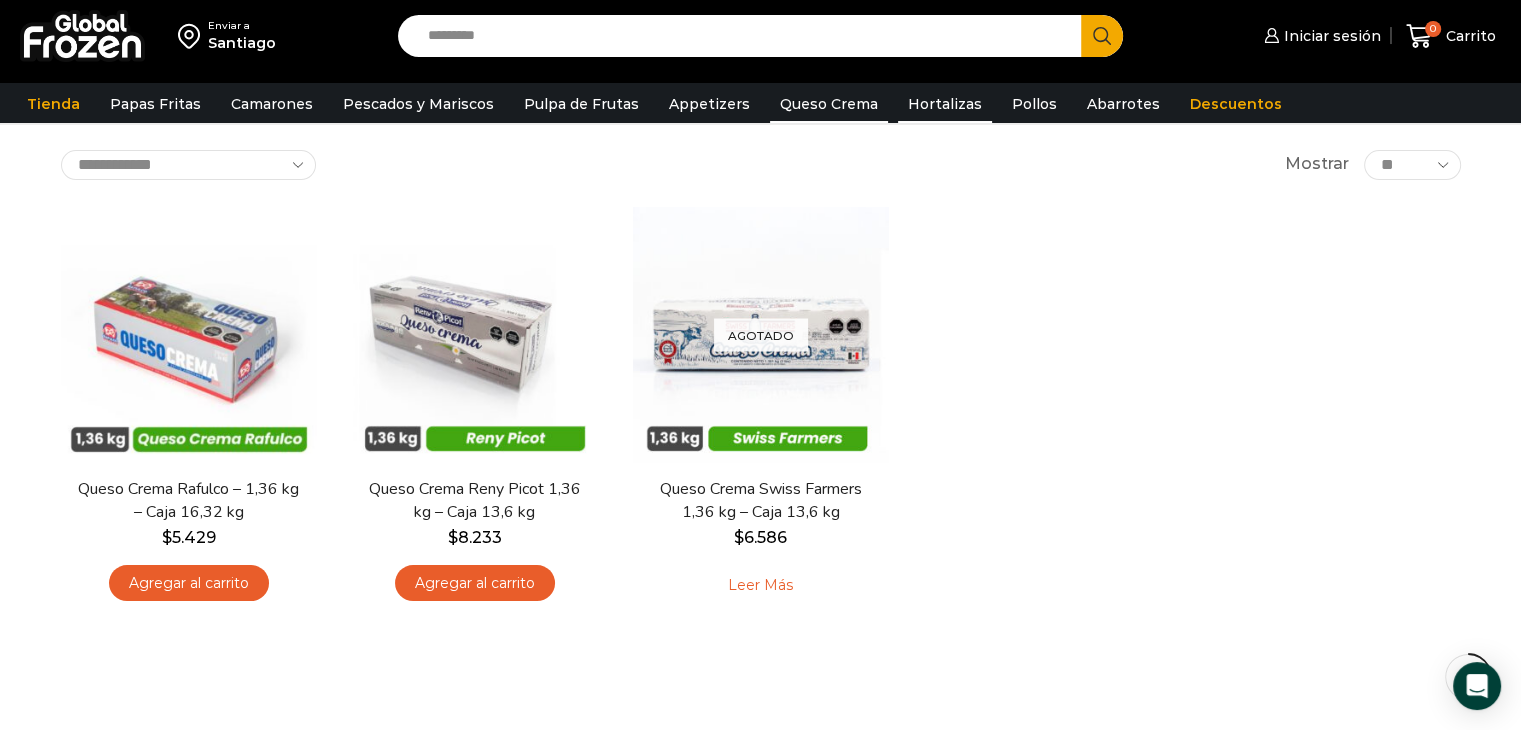 click on "Hortalizas" at bounding box center [945, 104] 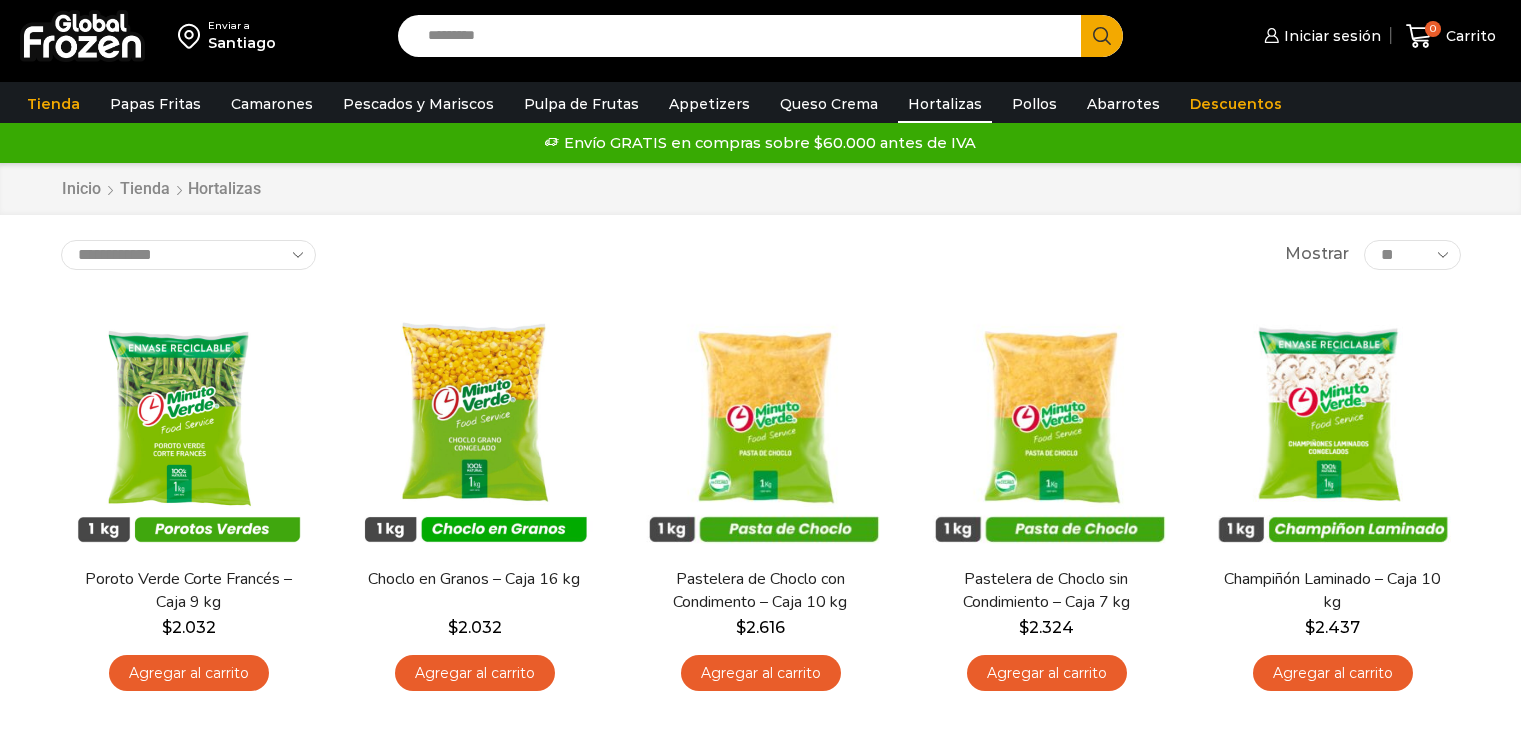 scroll, scrollTop: 0, scrollLeft: 0, axis: both 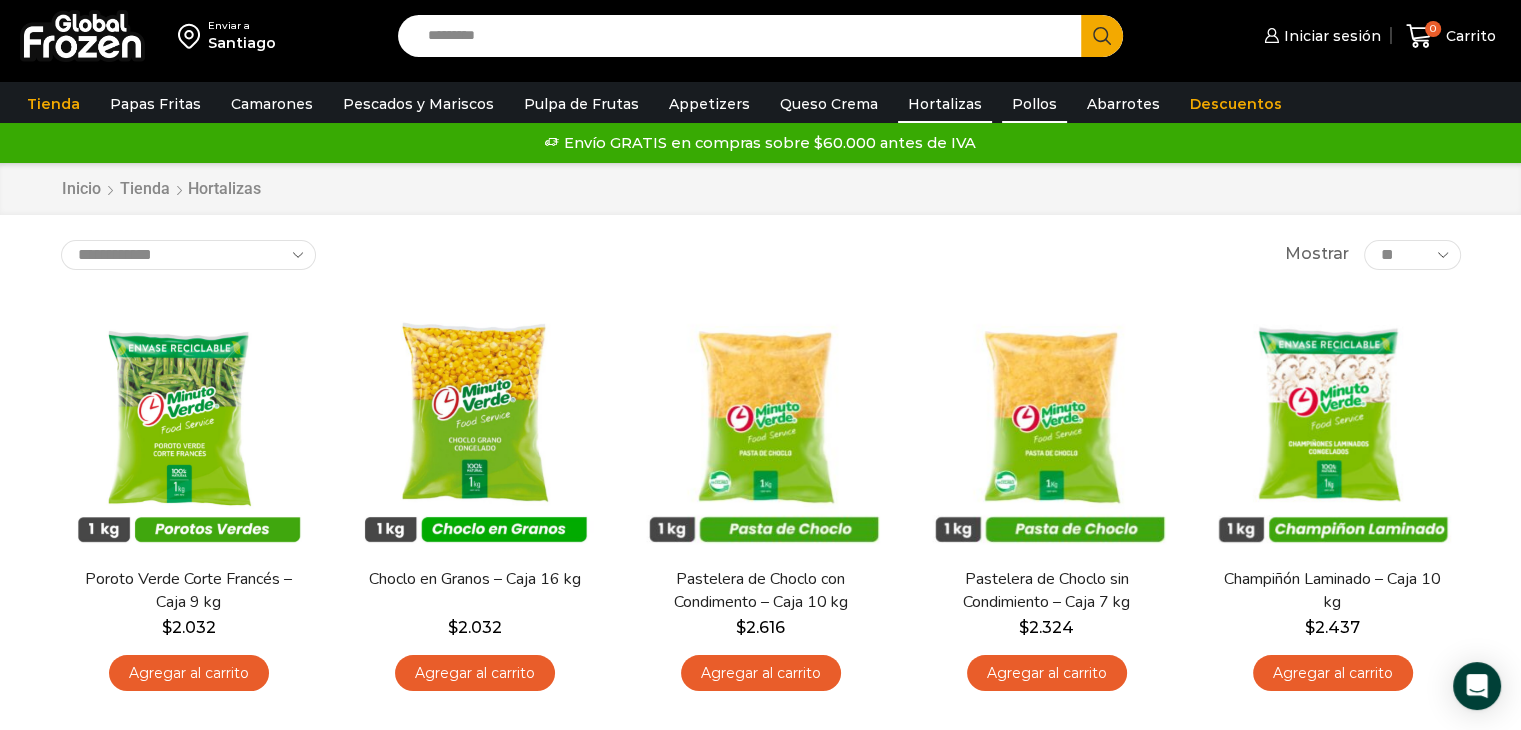 click on "Pollos" at bounding box center (1034, 104) 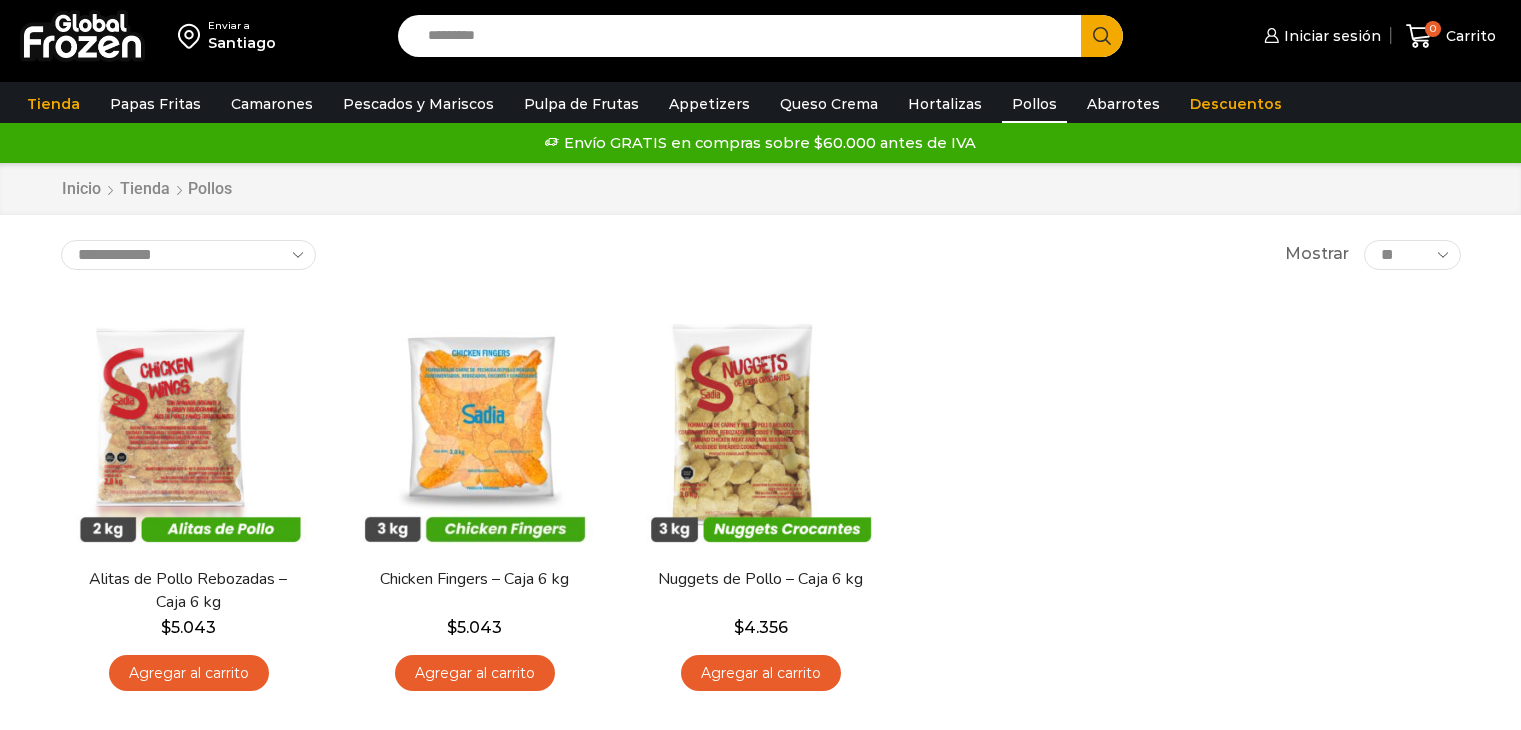 scroll, scrollTop: 0, scrollLeft: 0, axis: both 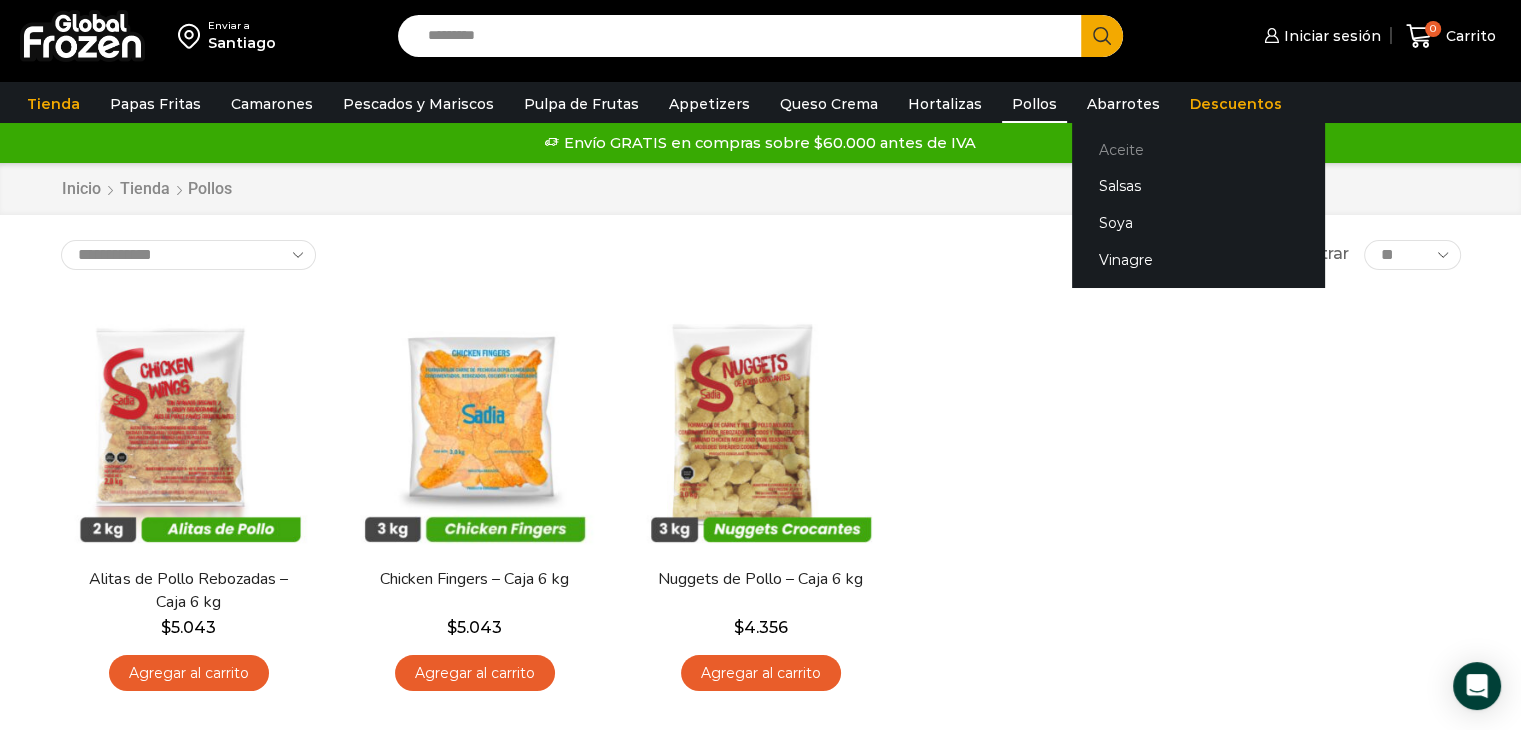 click on "Aceite" at bounding box center [1198, 149] 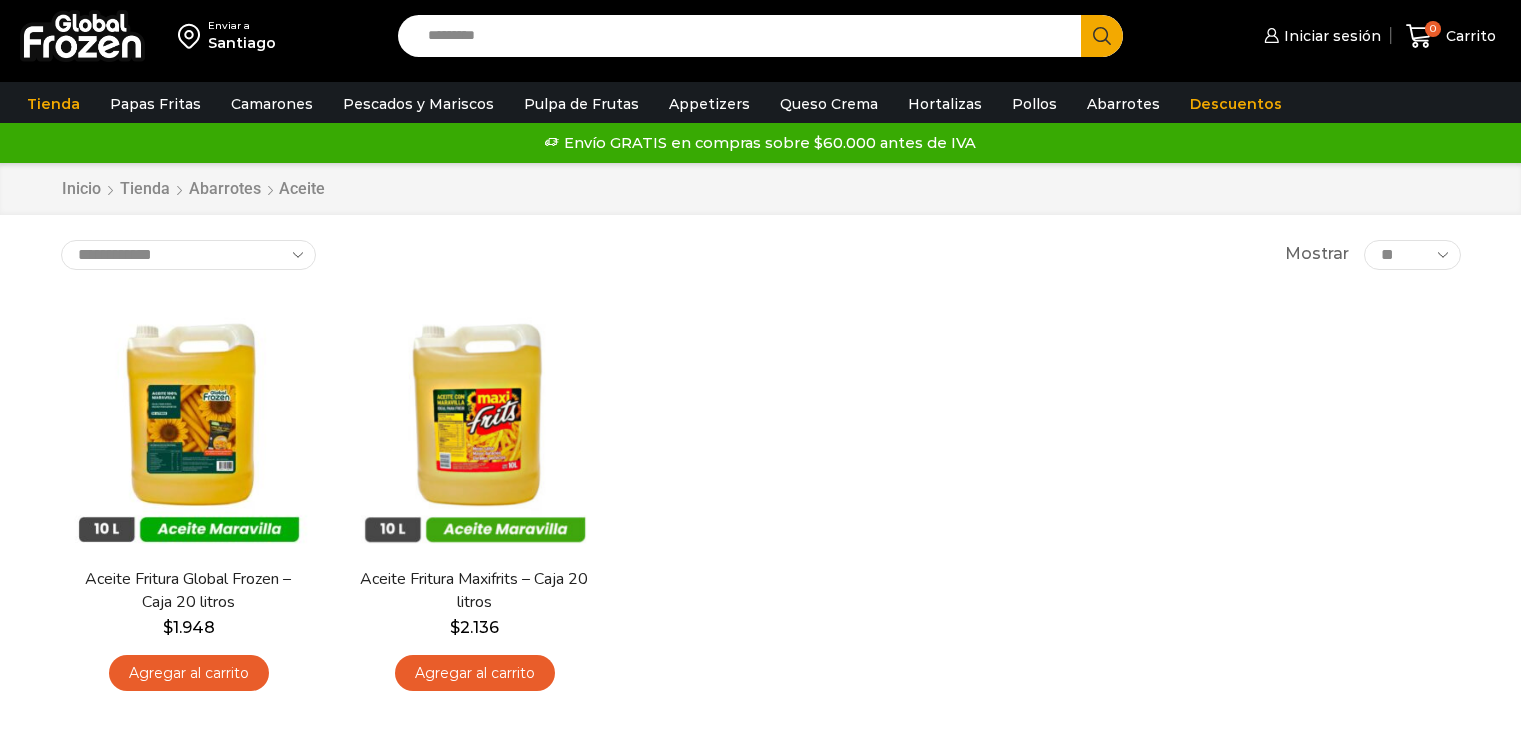 scroll, scrollTop: 0, scrollLeft: 0, axis: both 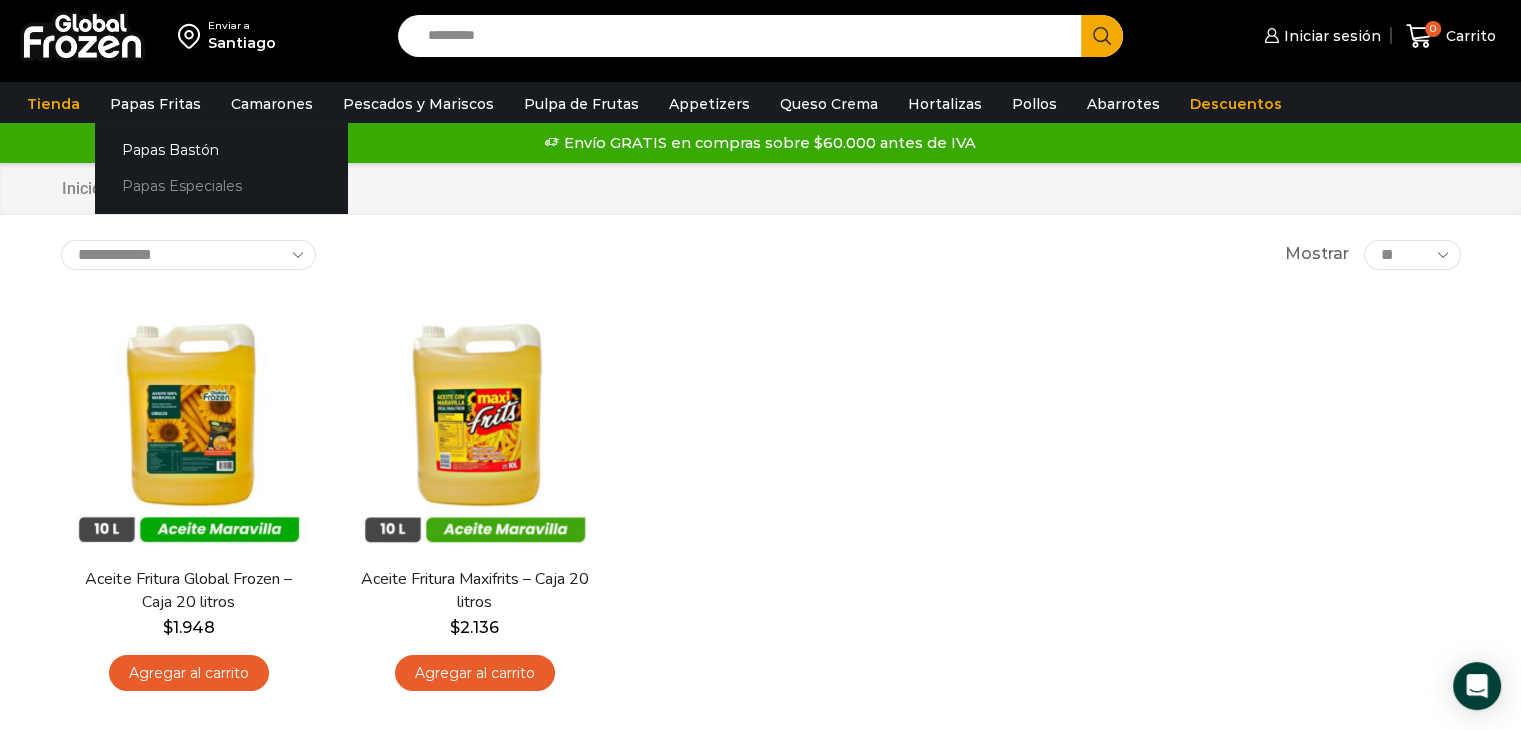 click on "Papas Especiales" at bounding box center [221, 186] 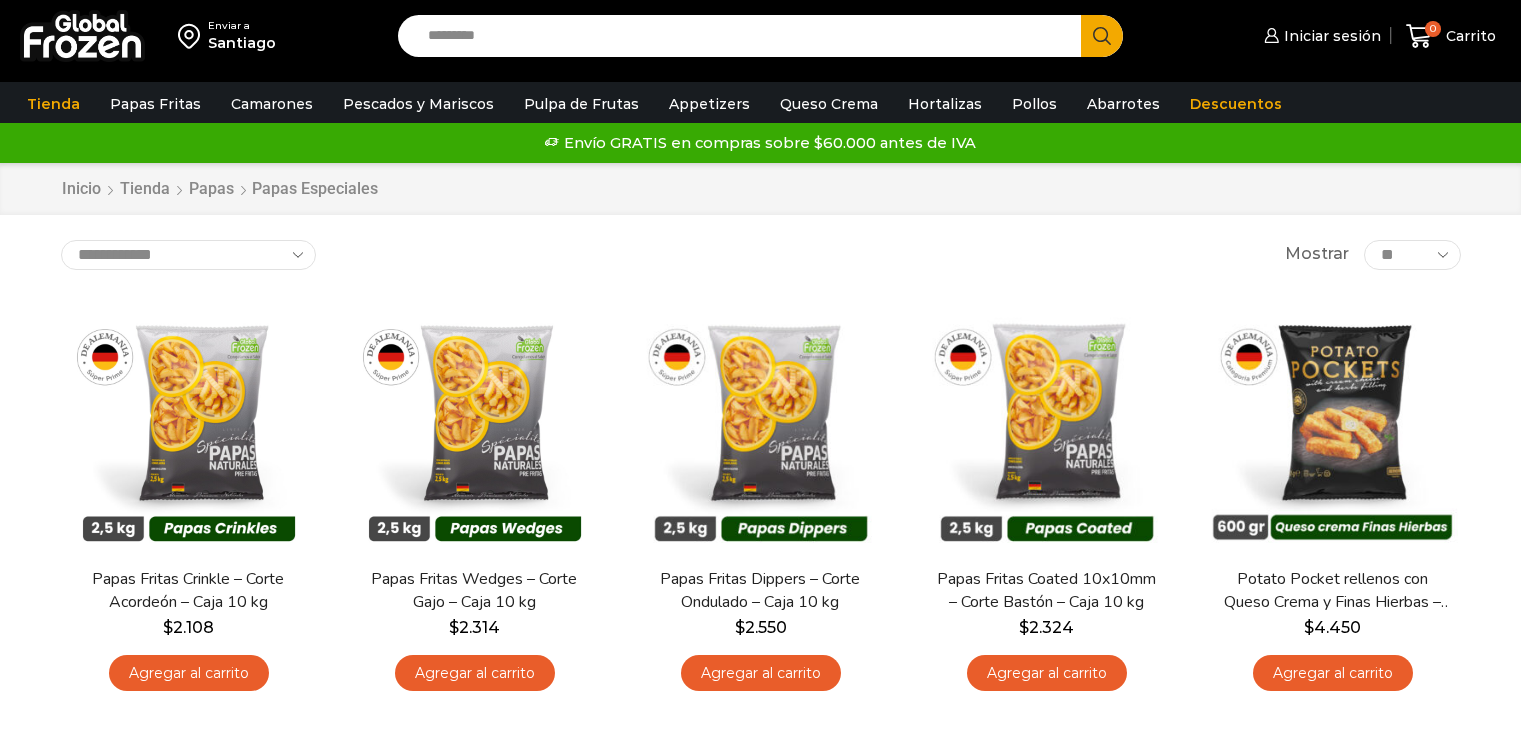 scroll, scrollTop: 0, scrollLeft: 0, axis: both 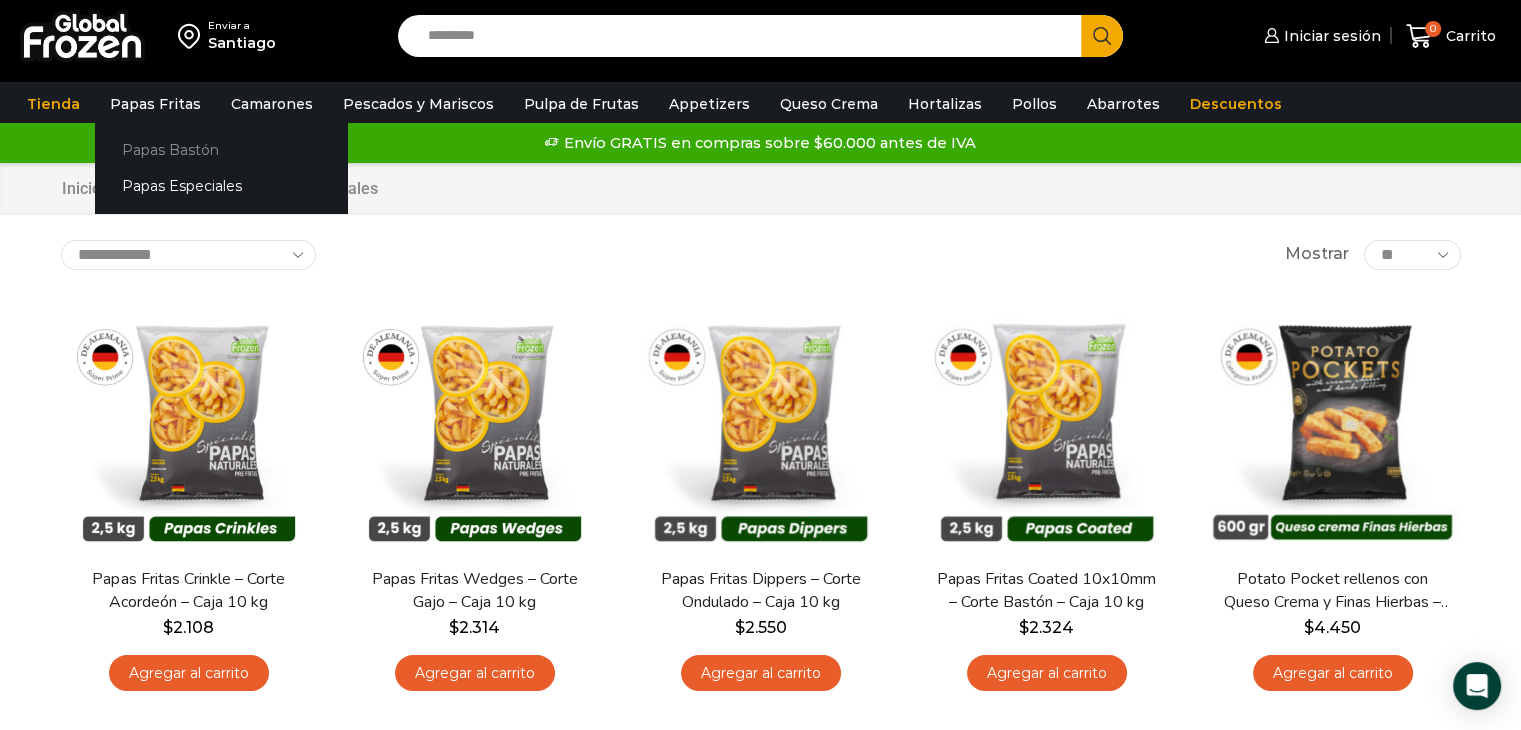 click on "Papas Bastón" at bounding box center (221, 149) 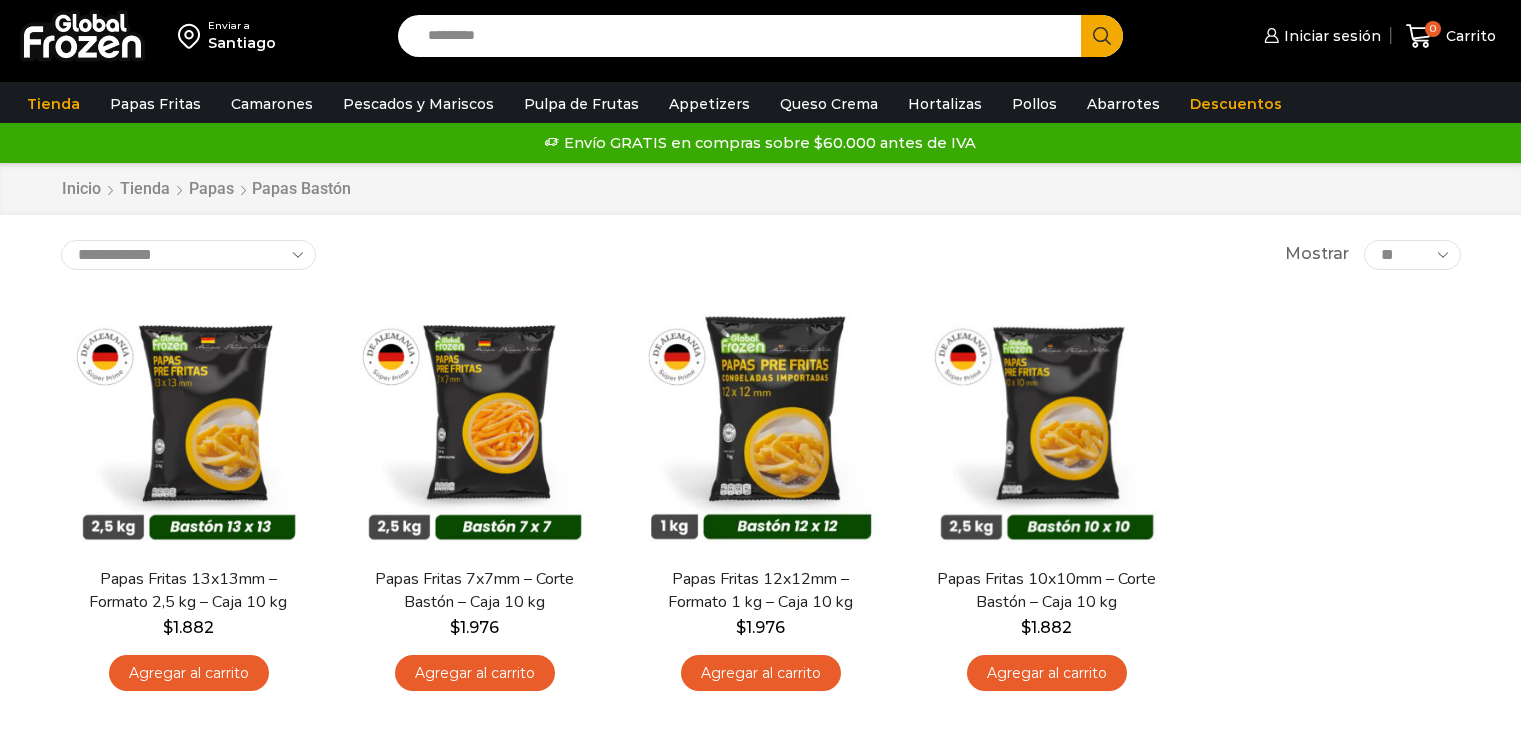 scroll, scrollTop: 0, scrollLeft: 0, axis: both 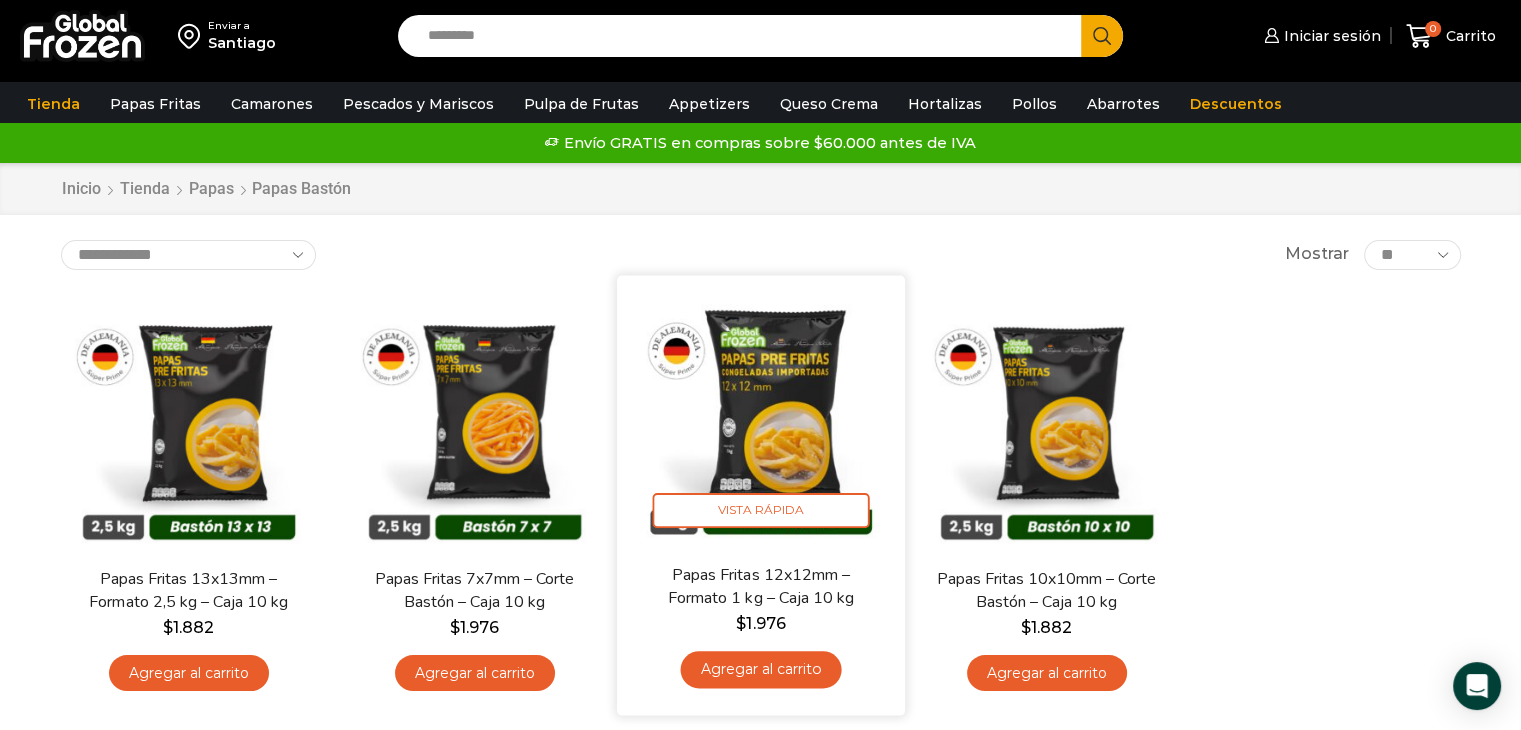 click at bounding box center (761, 419) 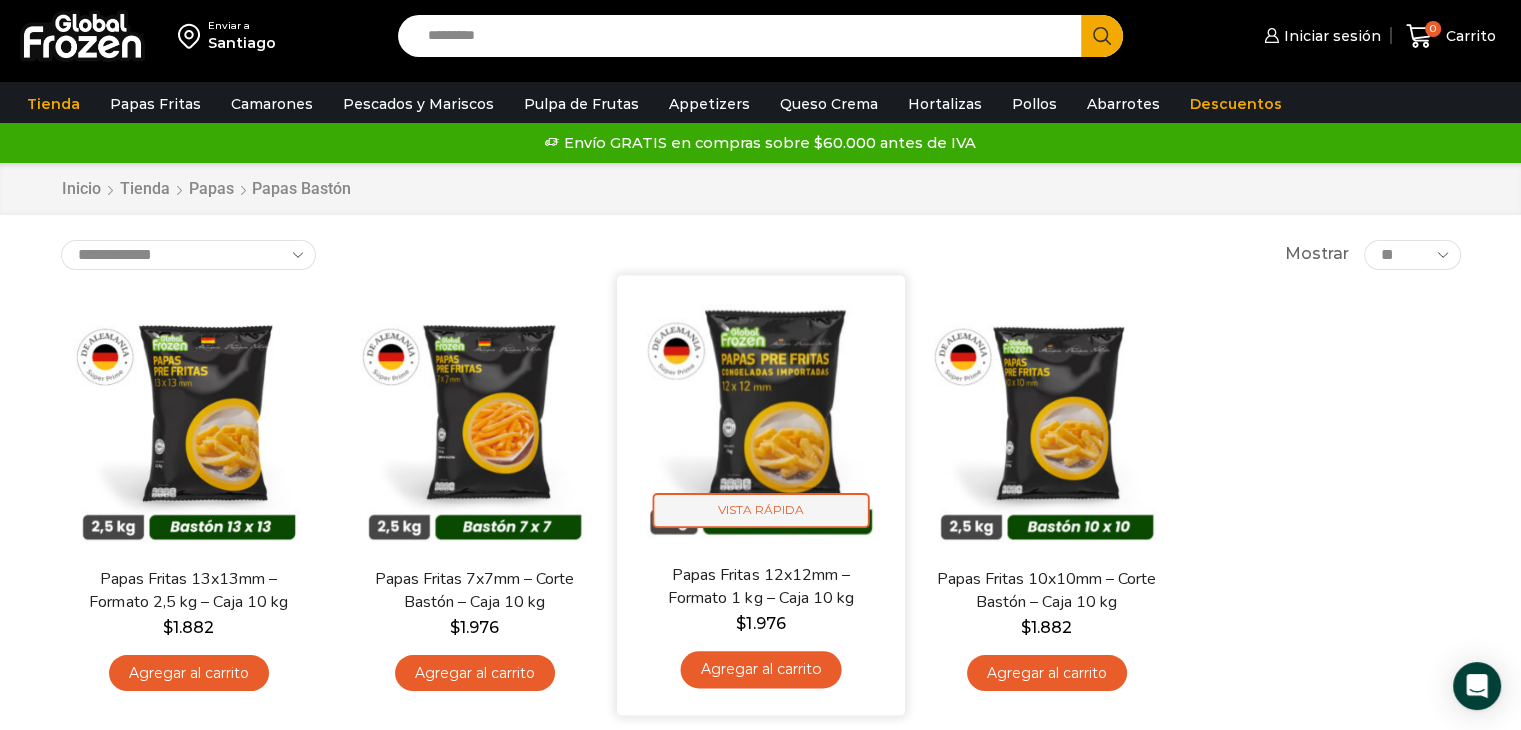 click on "Vista Rápida" at bounding box center (760, 510) 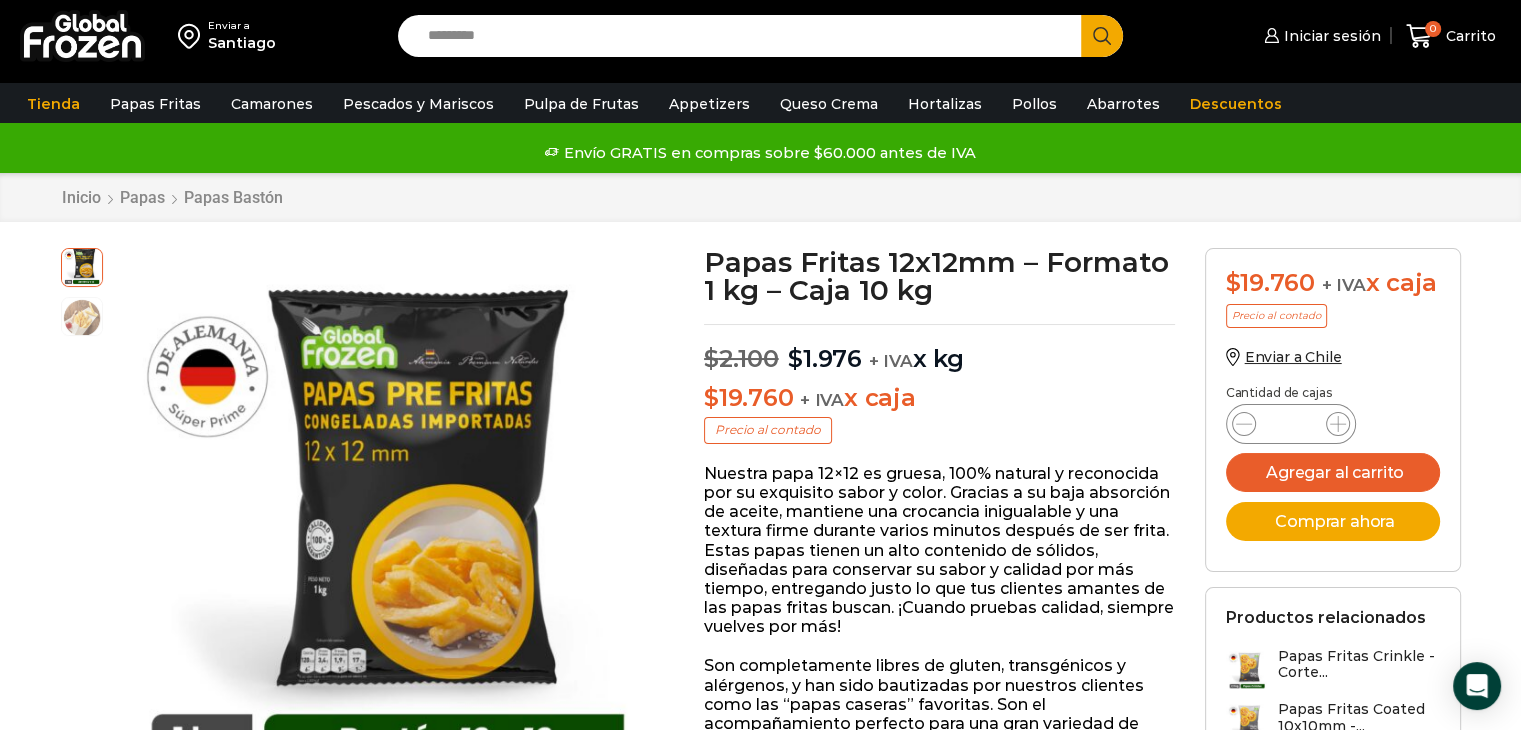 scroll, scrollTop: 0, scrollLeft: 0, axis: both 